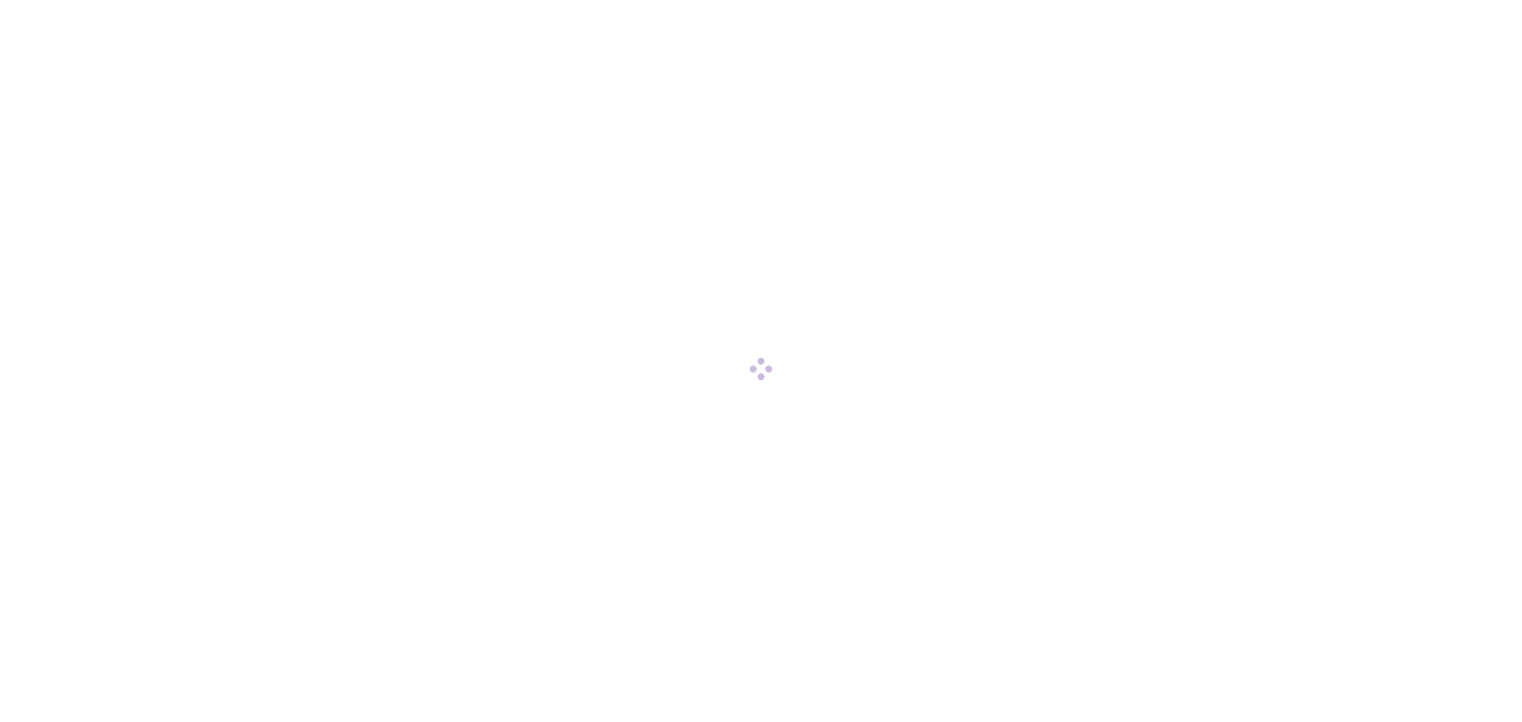 scroll, scrollTop: 0, scrollLeft: 0, axis: both 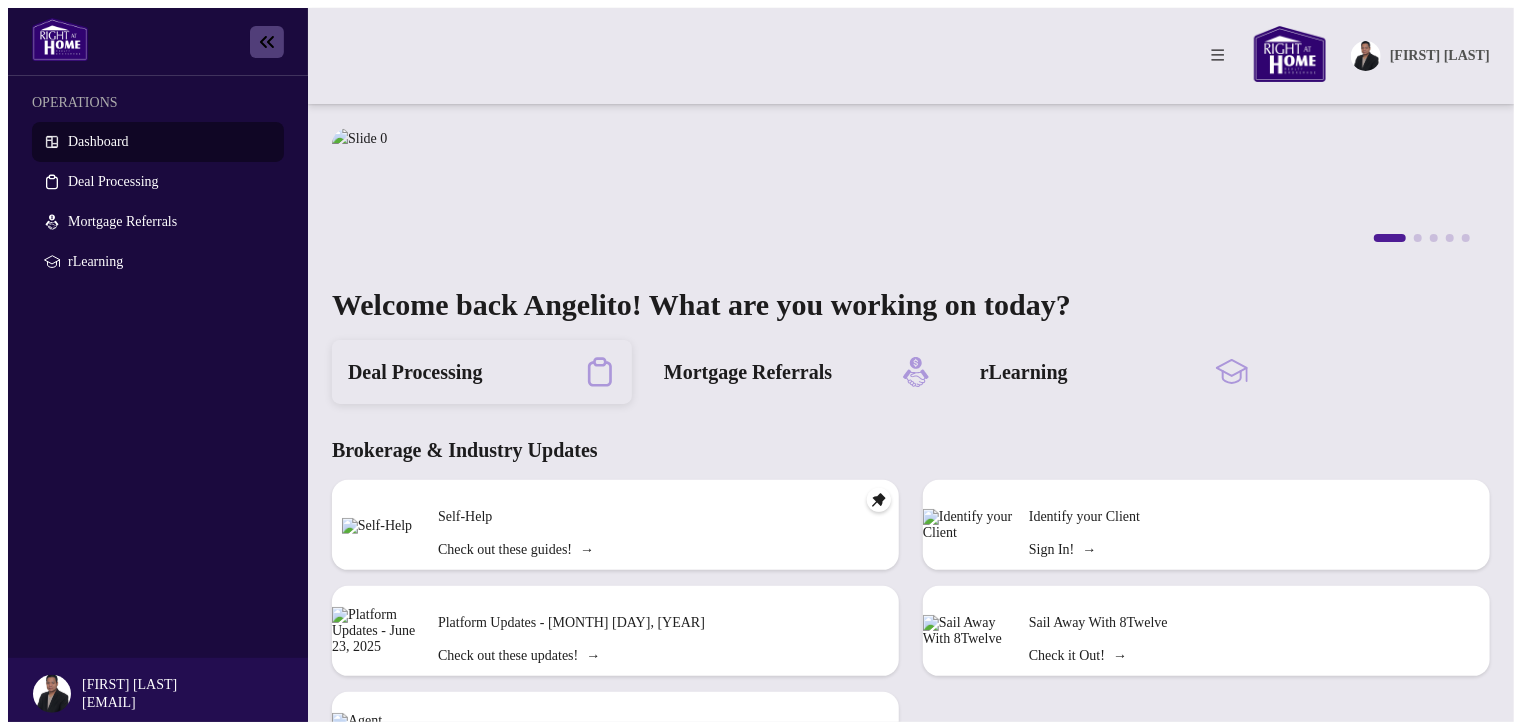 click on "Deal Processing" at bounding box center [482, 372] 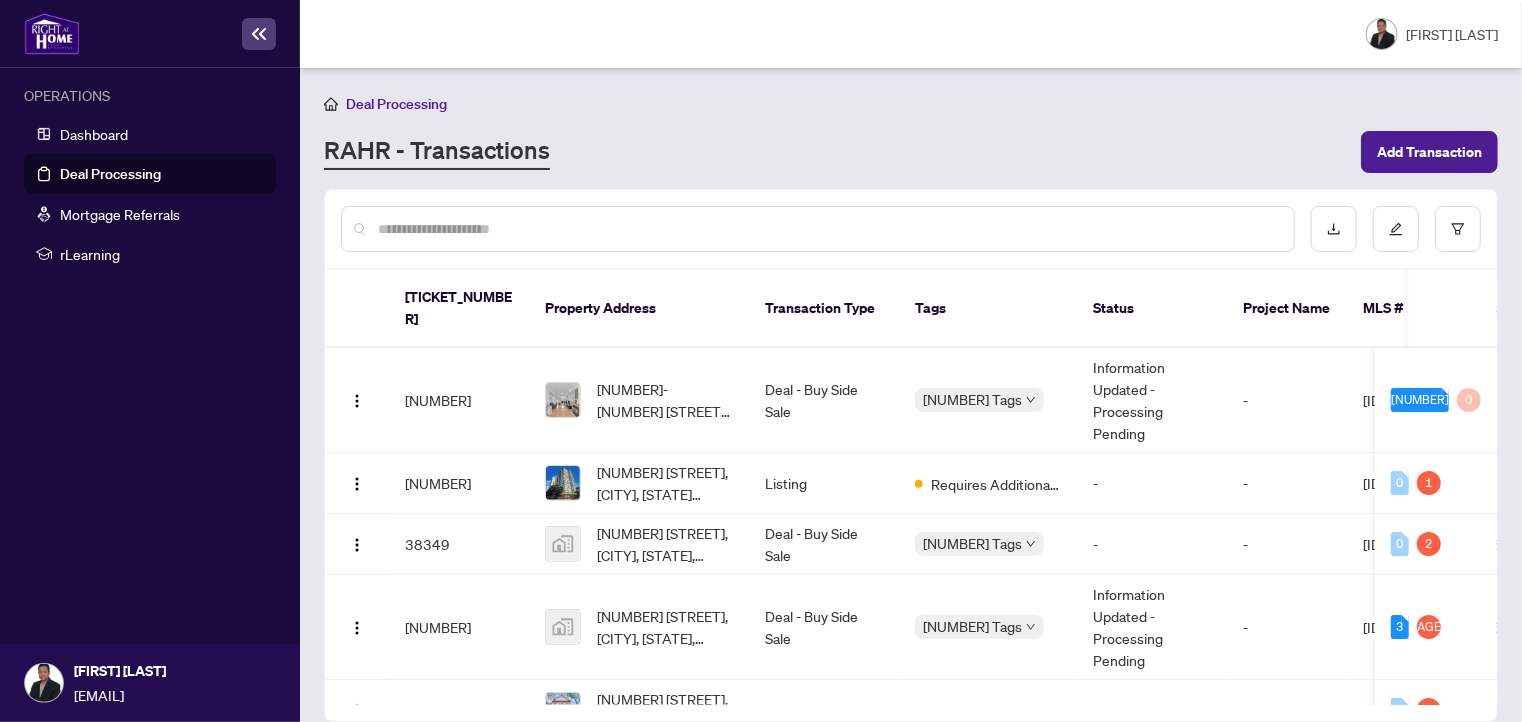 click on "RAHR - Transactions Add Transaction" at bounding box center [911, 152] 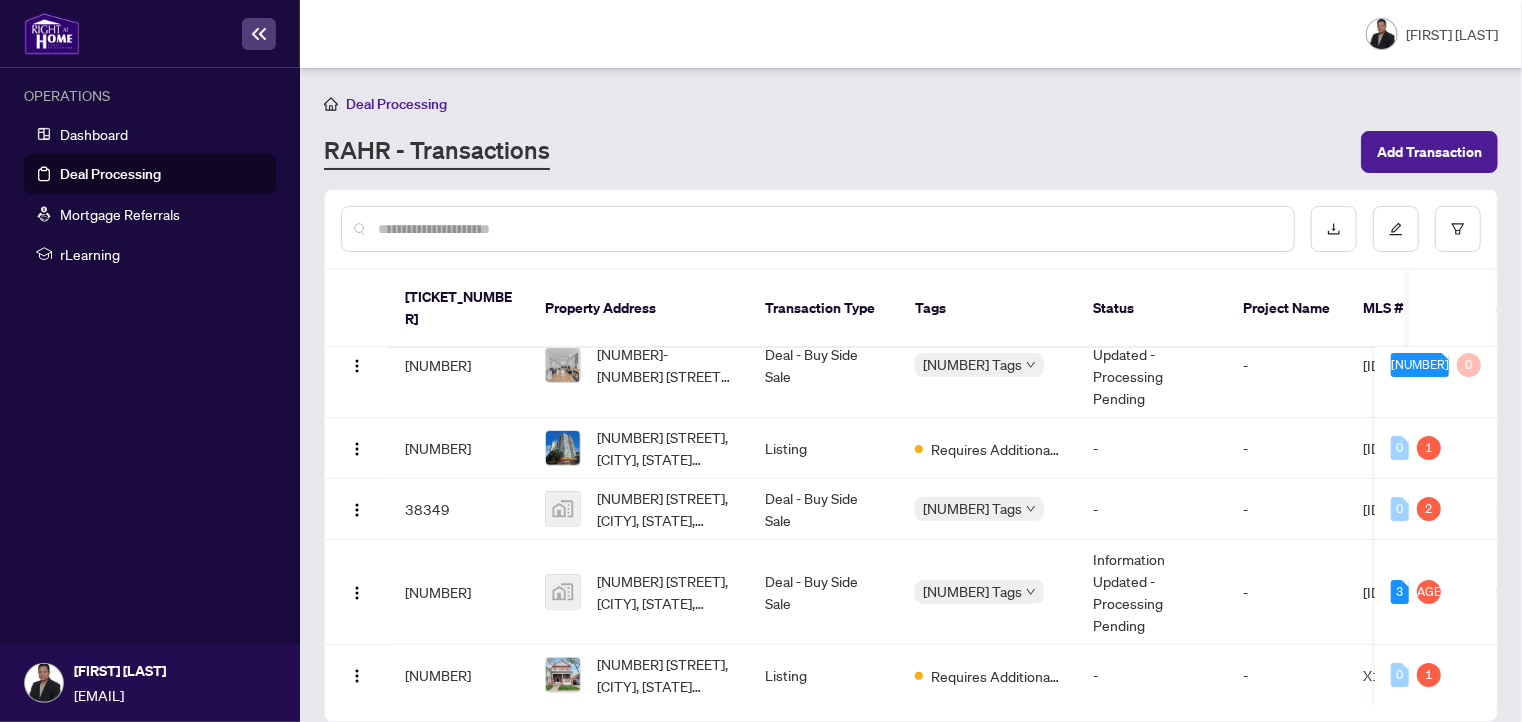 scroll, scrollTop: 0, scrollLeft: 0, axis: both 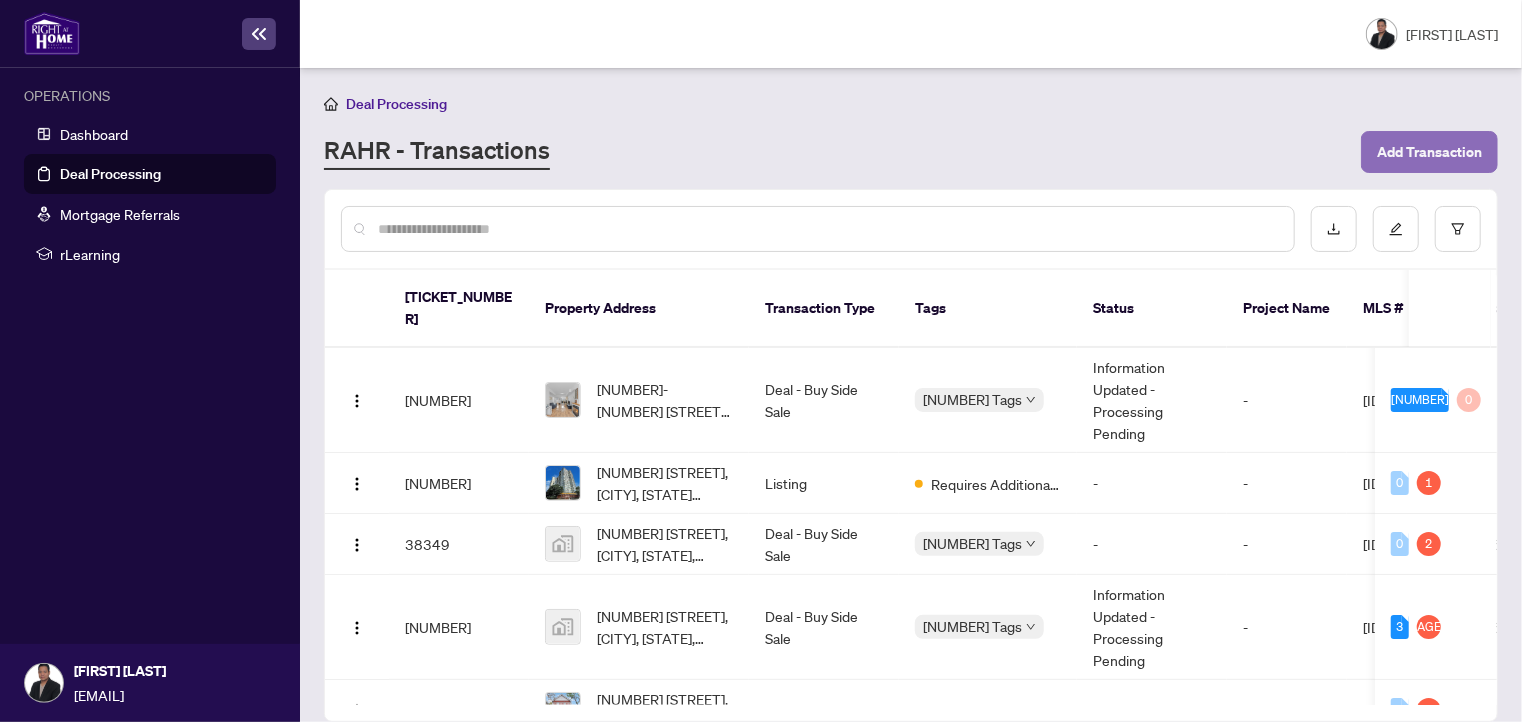 click on "Add Transaction" at bounding box center (1429, 152) 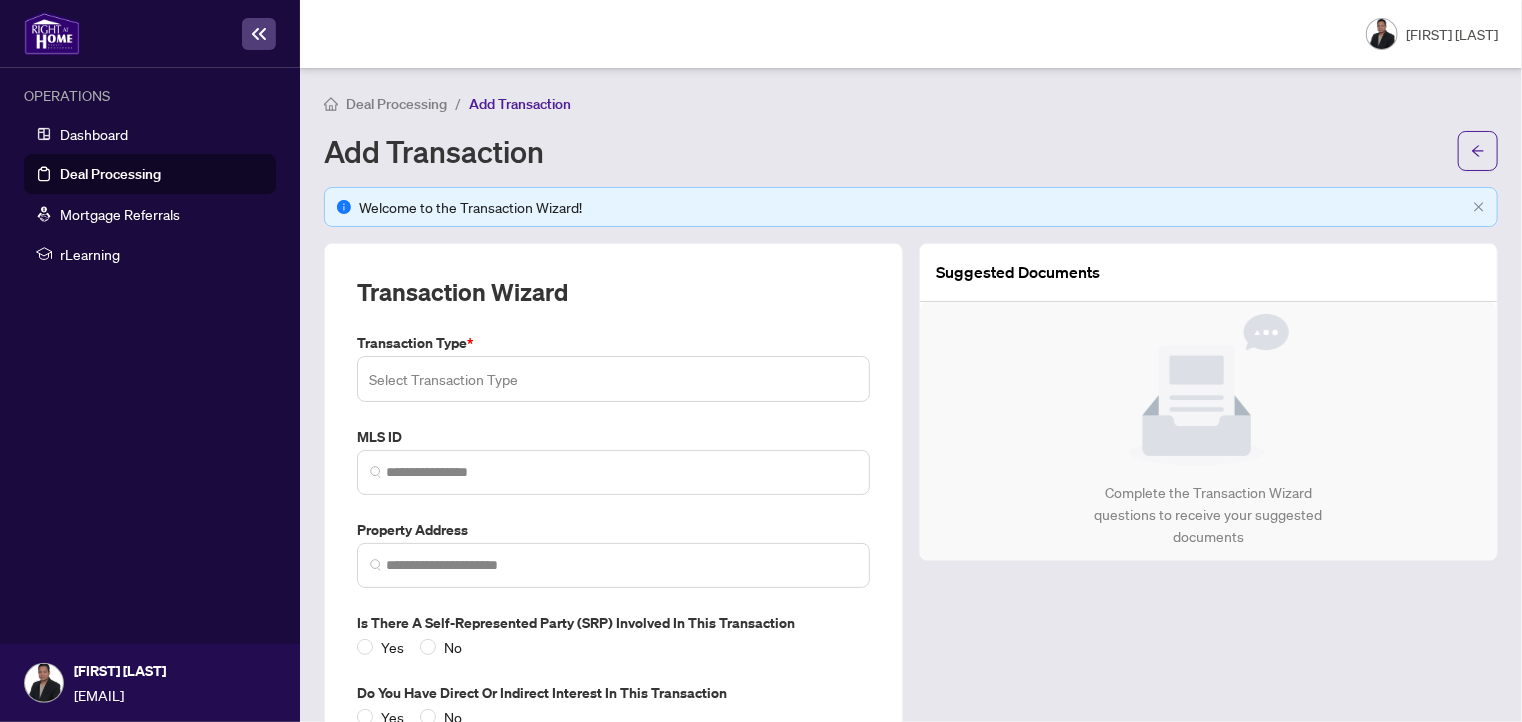 click at bounding box center [613, 379] 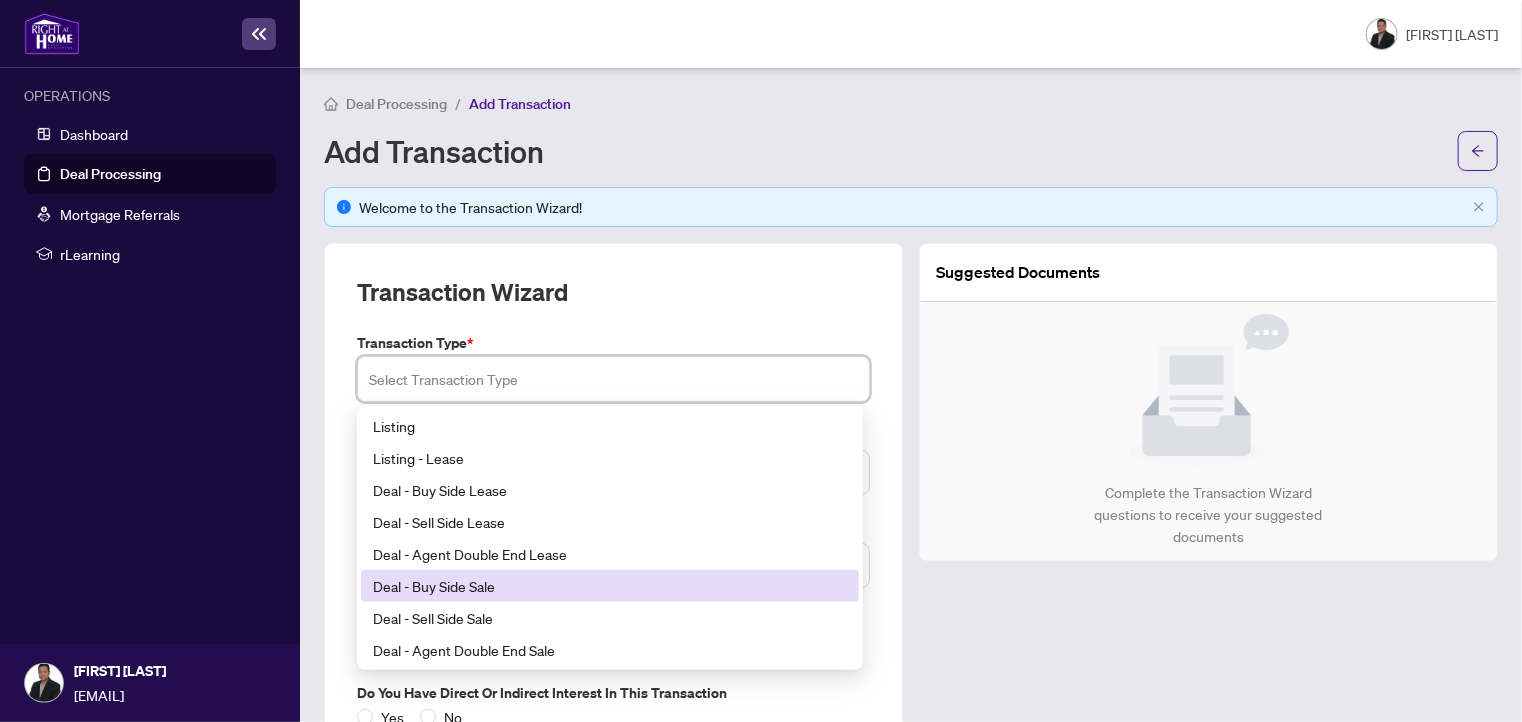 click on "Deal - Buy Side Sale" at bounding box center [610, 586] 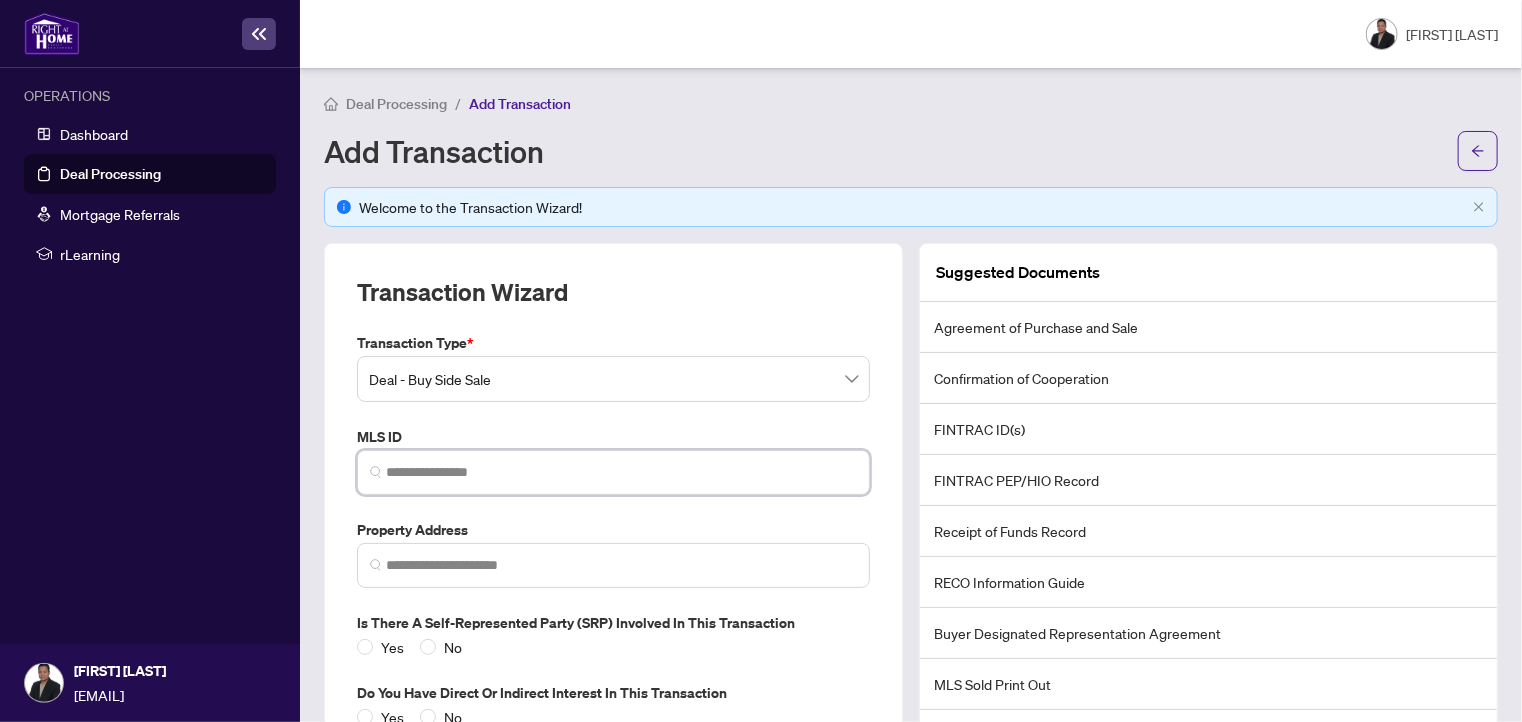 click at bounding box center [621, 472] 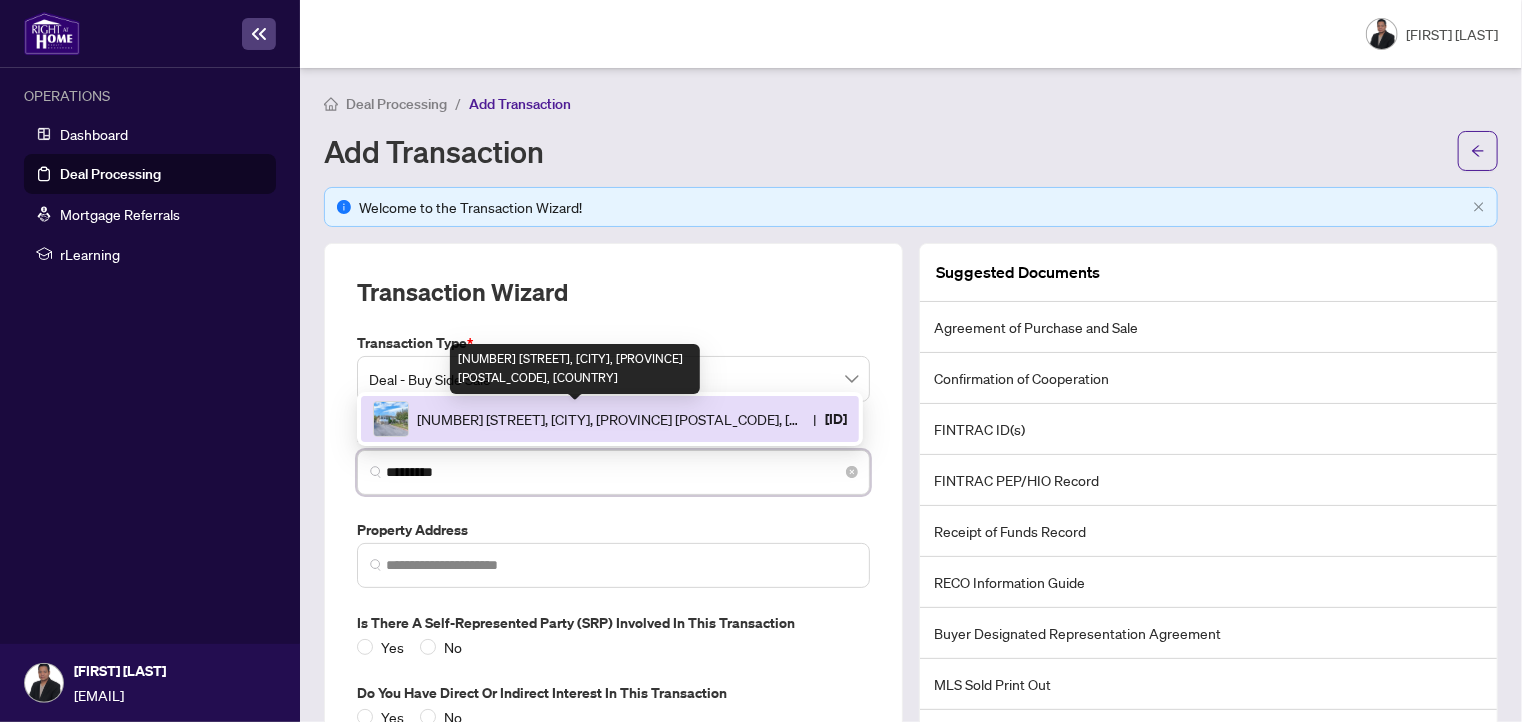 click on "[NUMBER] [STREET], [CITY], [PROVINCE] [POSTAL_CODE], [COUNTRY]" at bounding box center (611, 419) 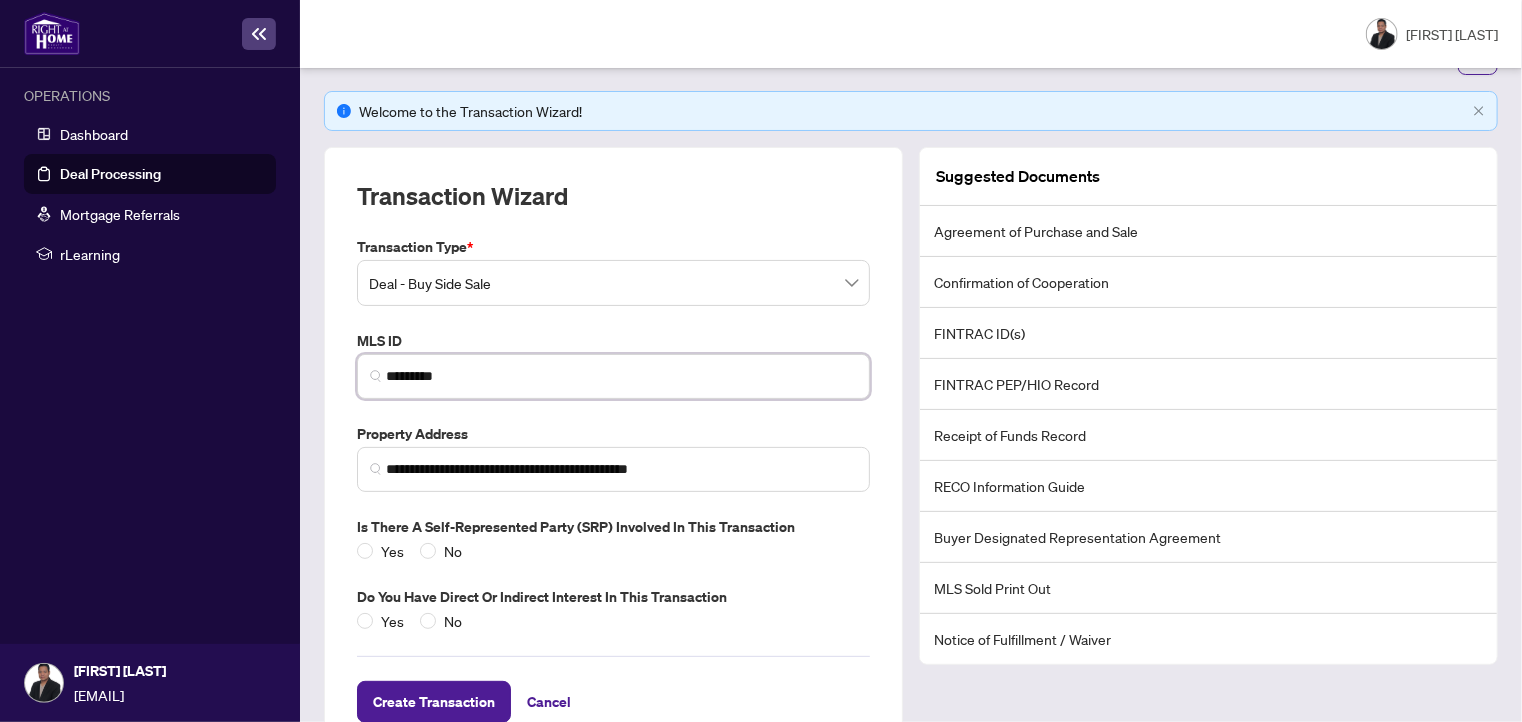 scroll, scrollTop: 150, scrollLeft: 0, axis: vertical 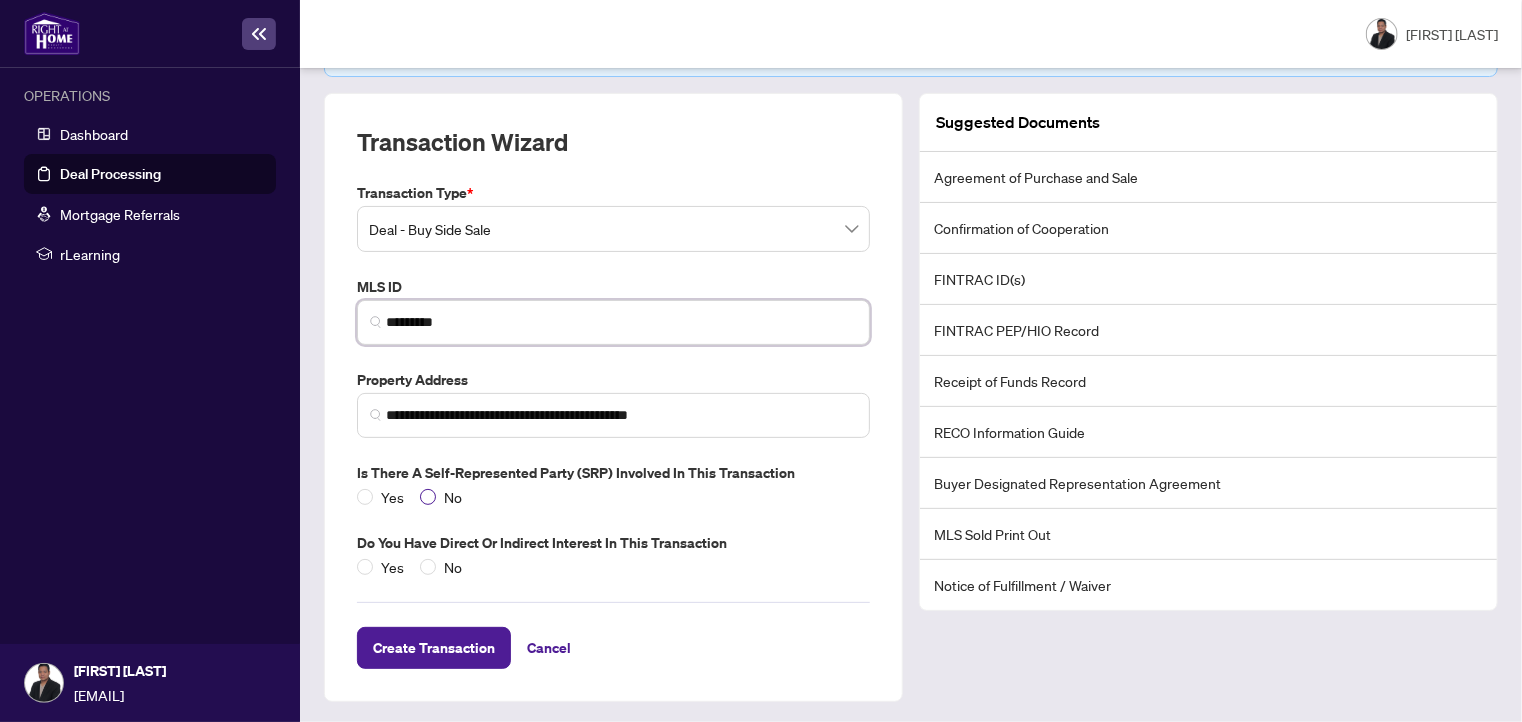 type on "*********" 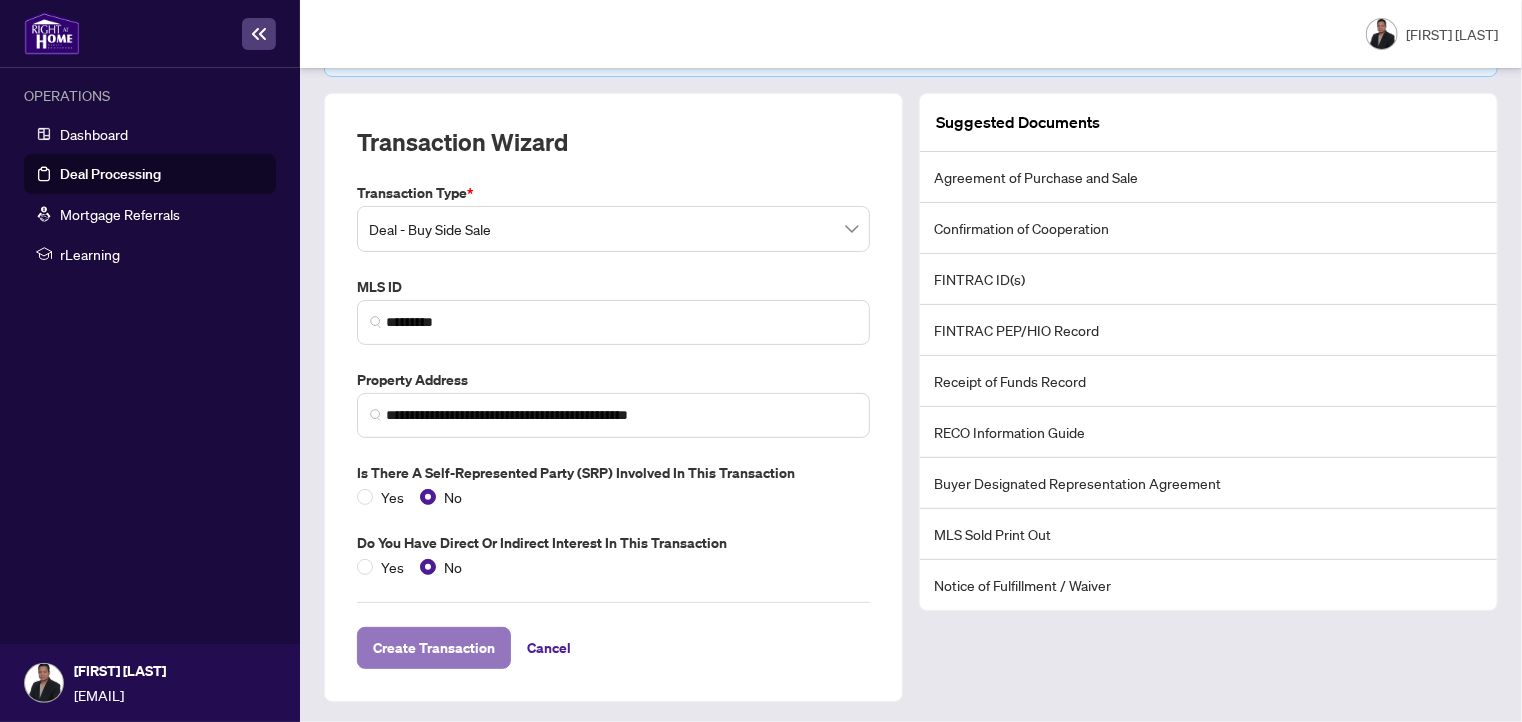 click on "Create Transaction" at bounding box center [434, 648] 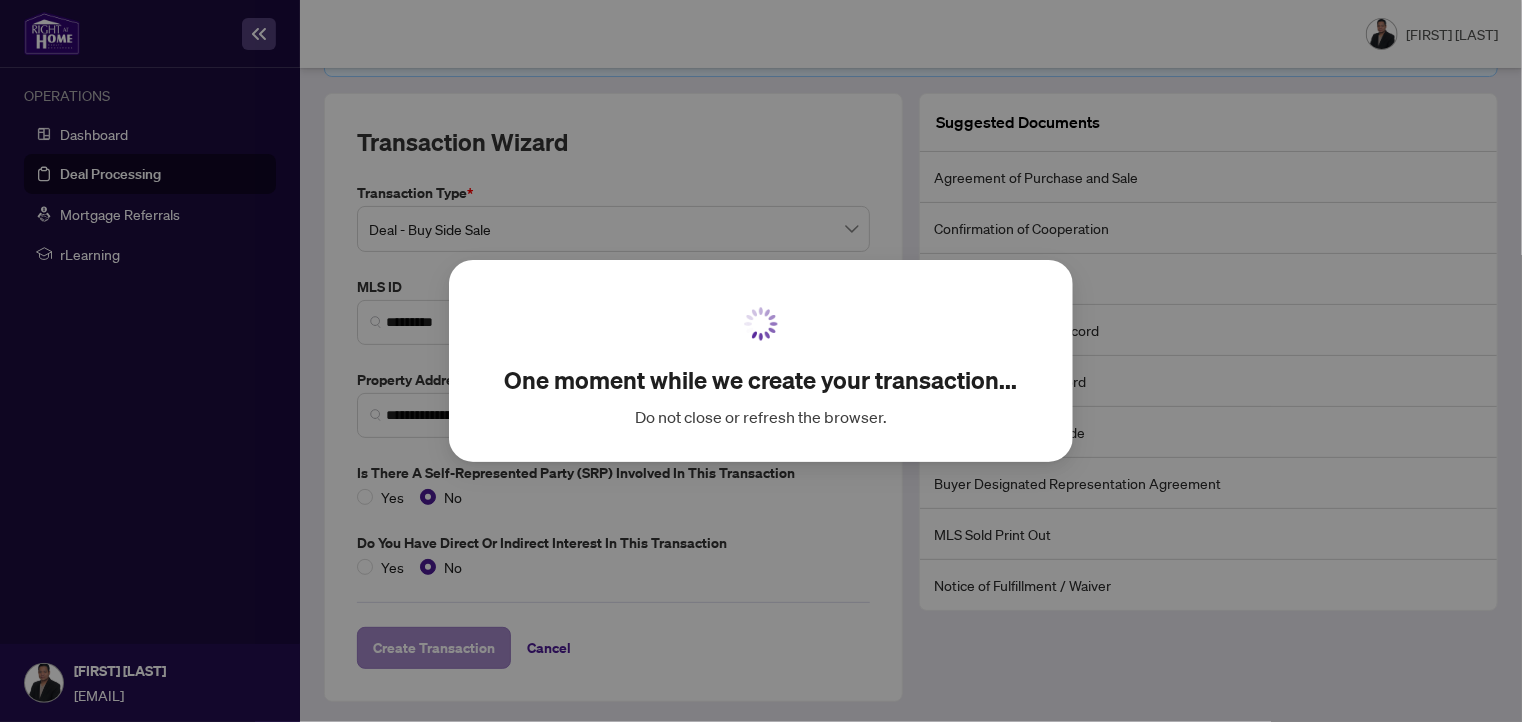 scroll, scrollTop: 0, scrollLeft: 0, axis: both 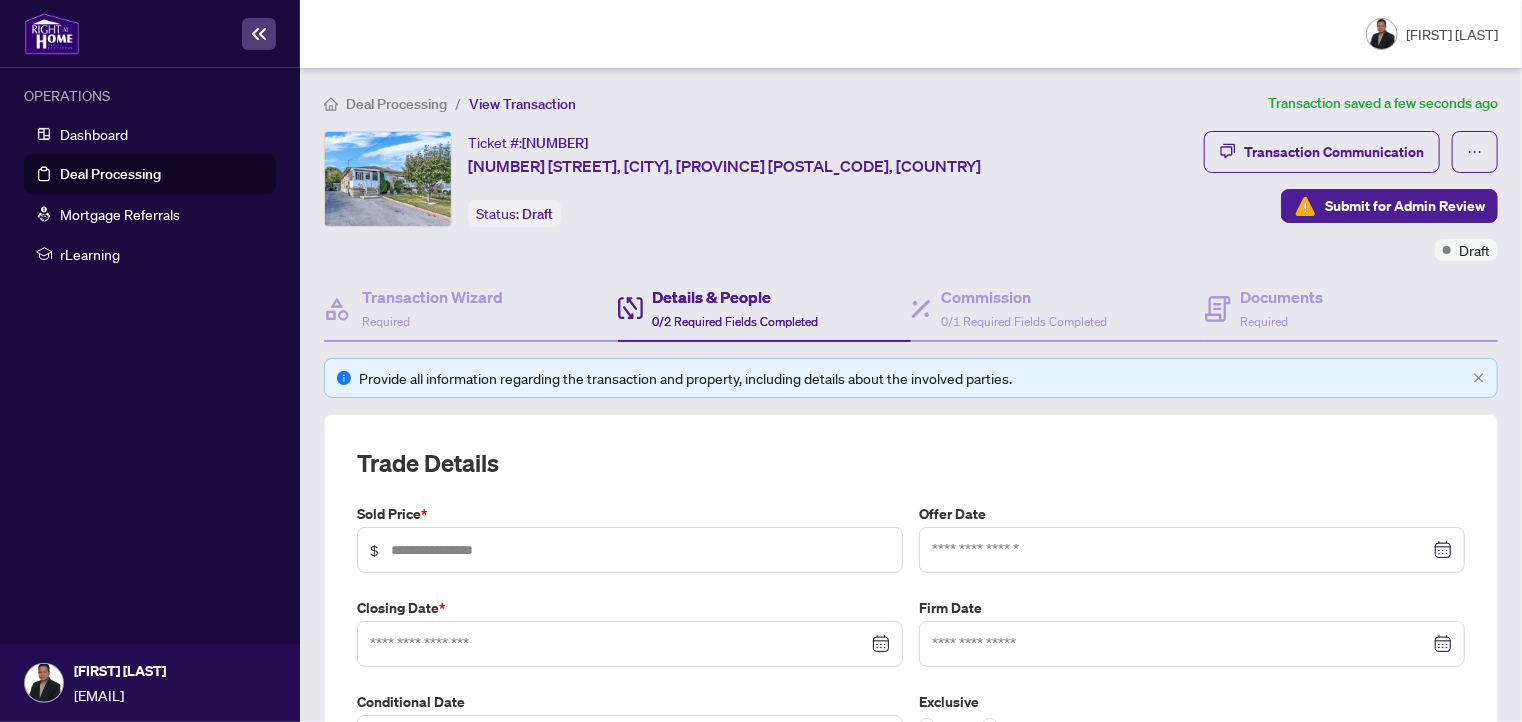 click at bounding box center [1192, 550] 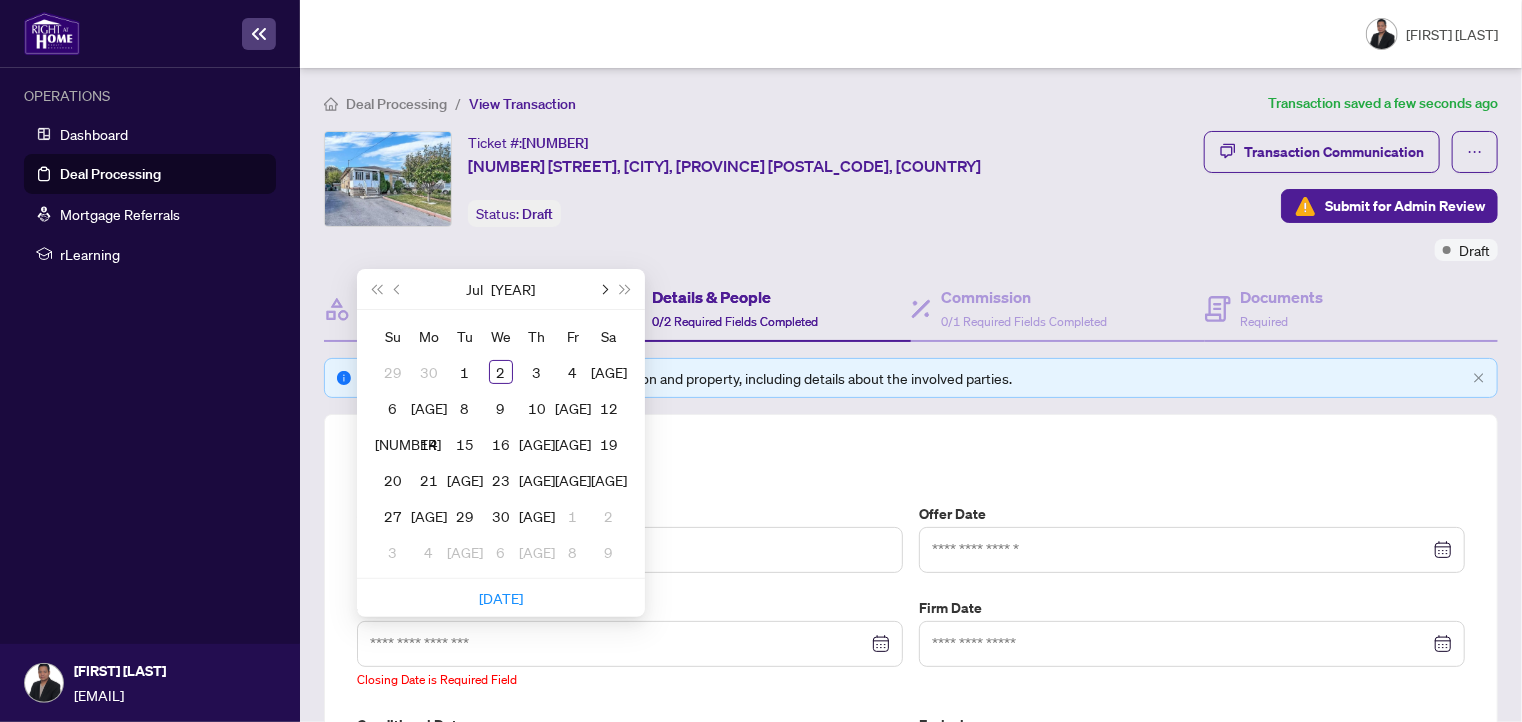 click at bounding box center [603, 289] 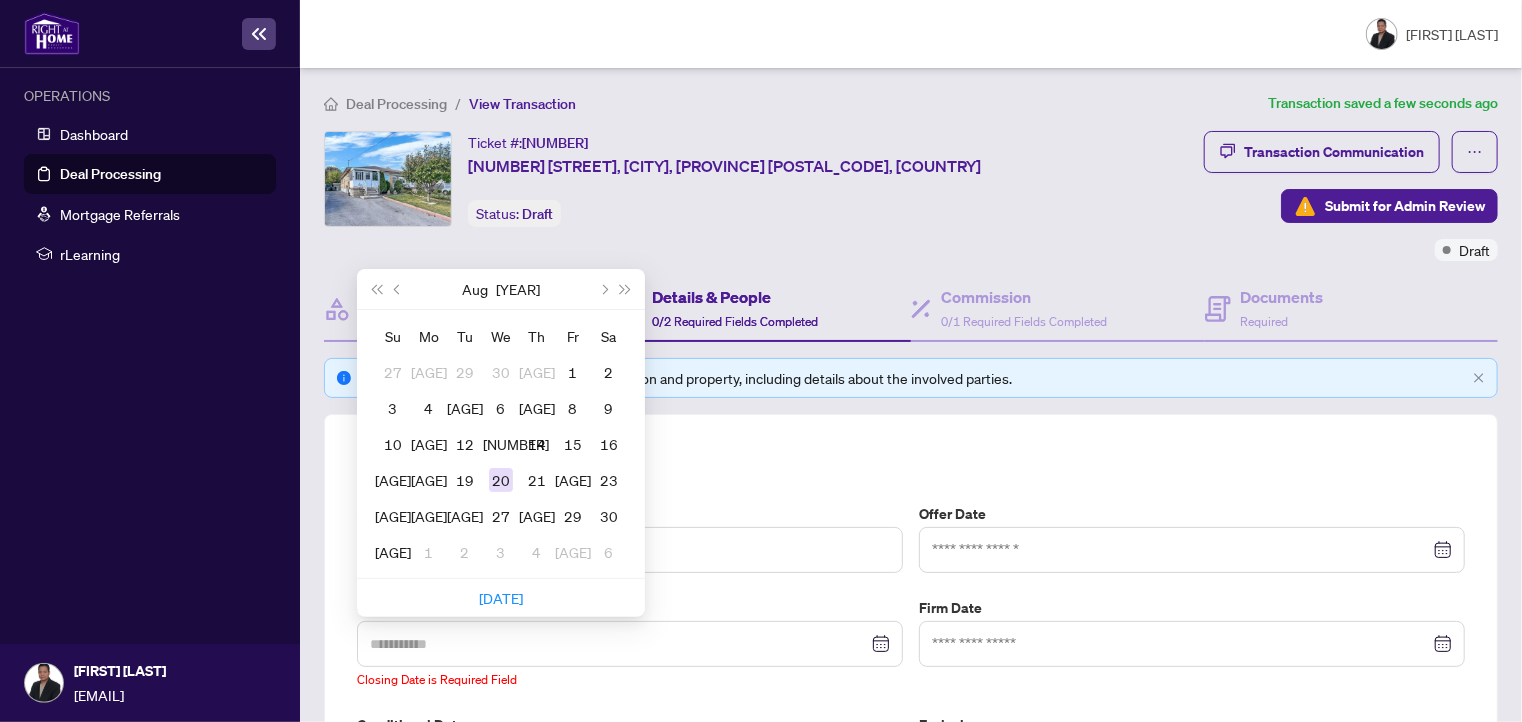 click on "20" at bounding box center (501, 480) 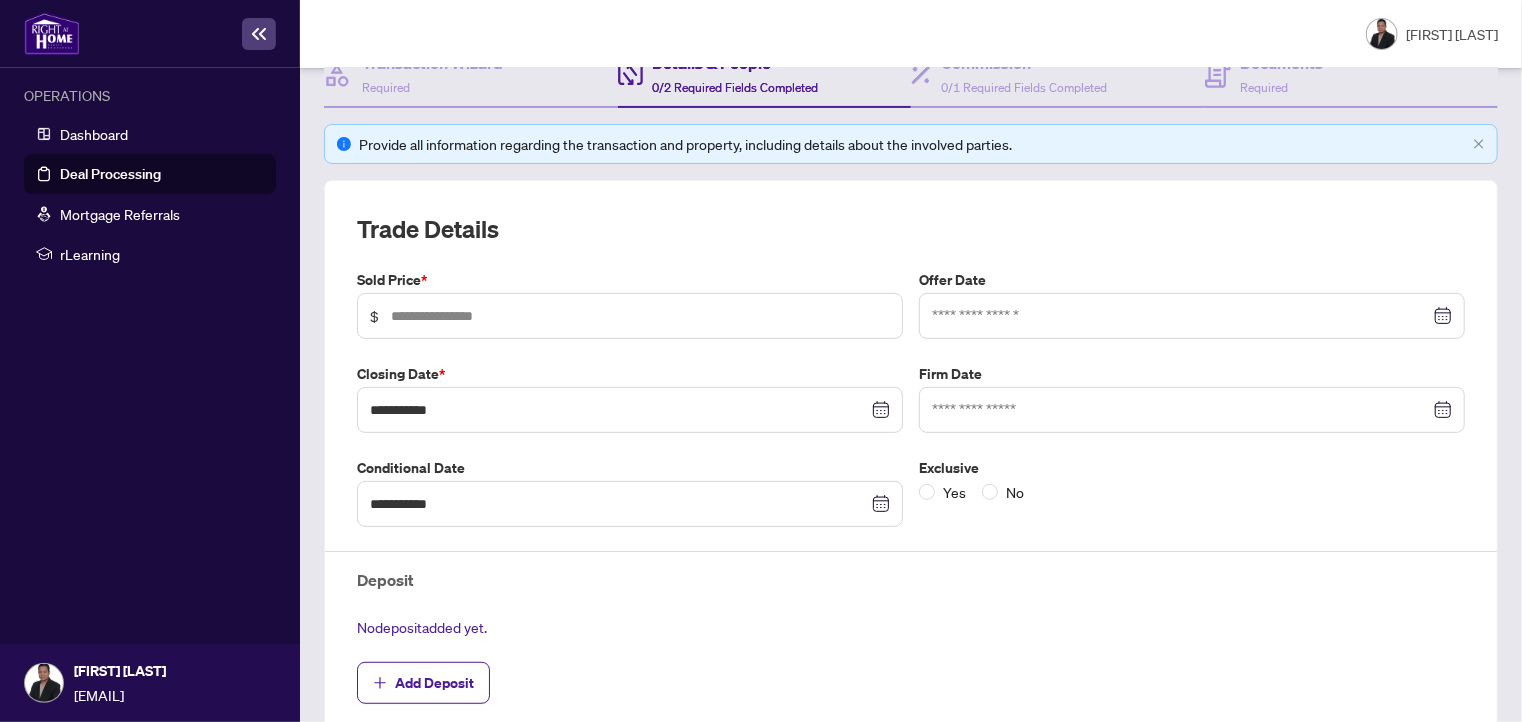 scroll, scrollTop: 242, scrollLeft: 0, axis: vertical 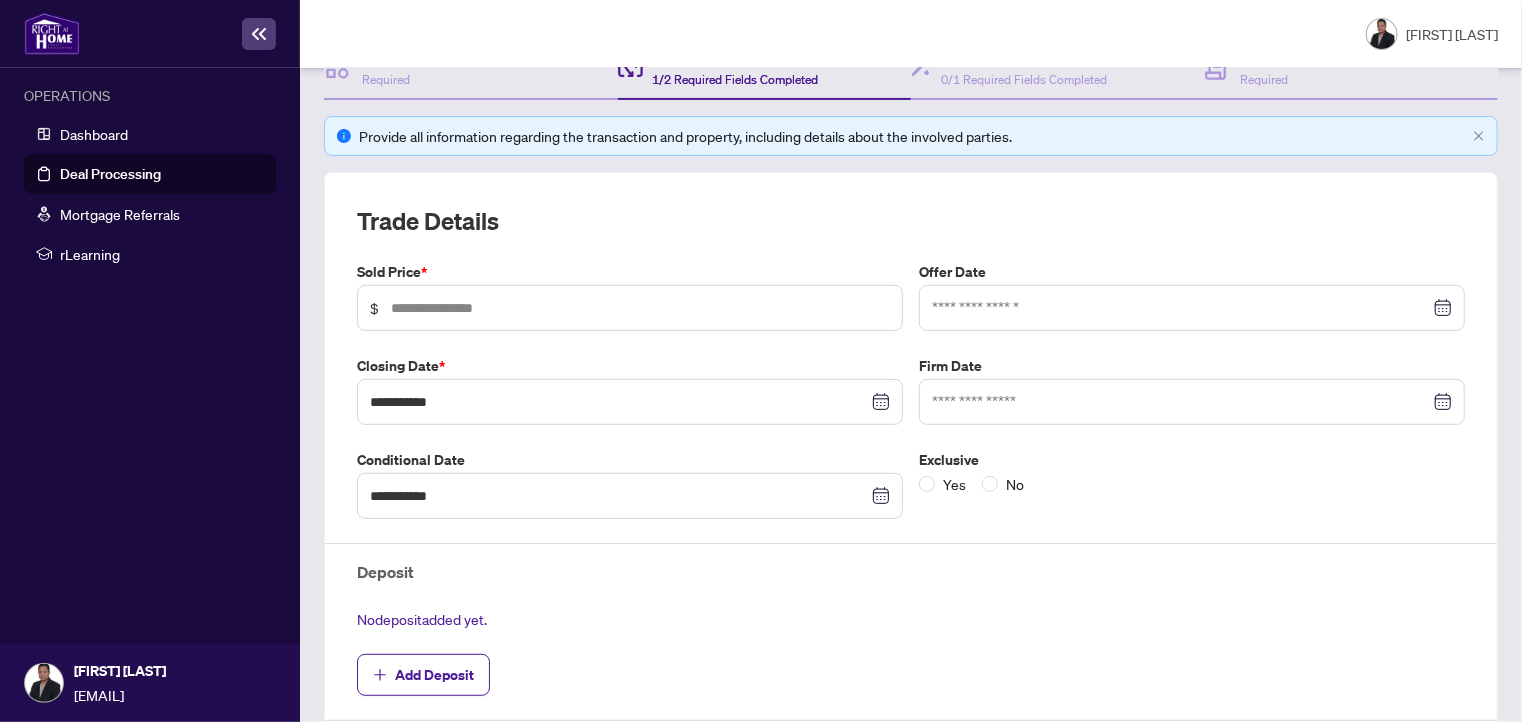 click at bounding box center (1192, 308) 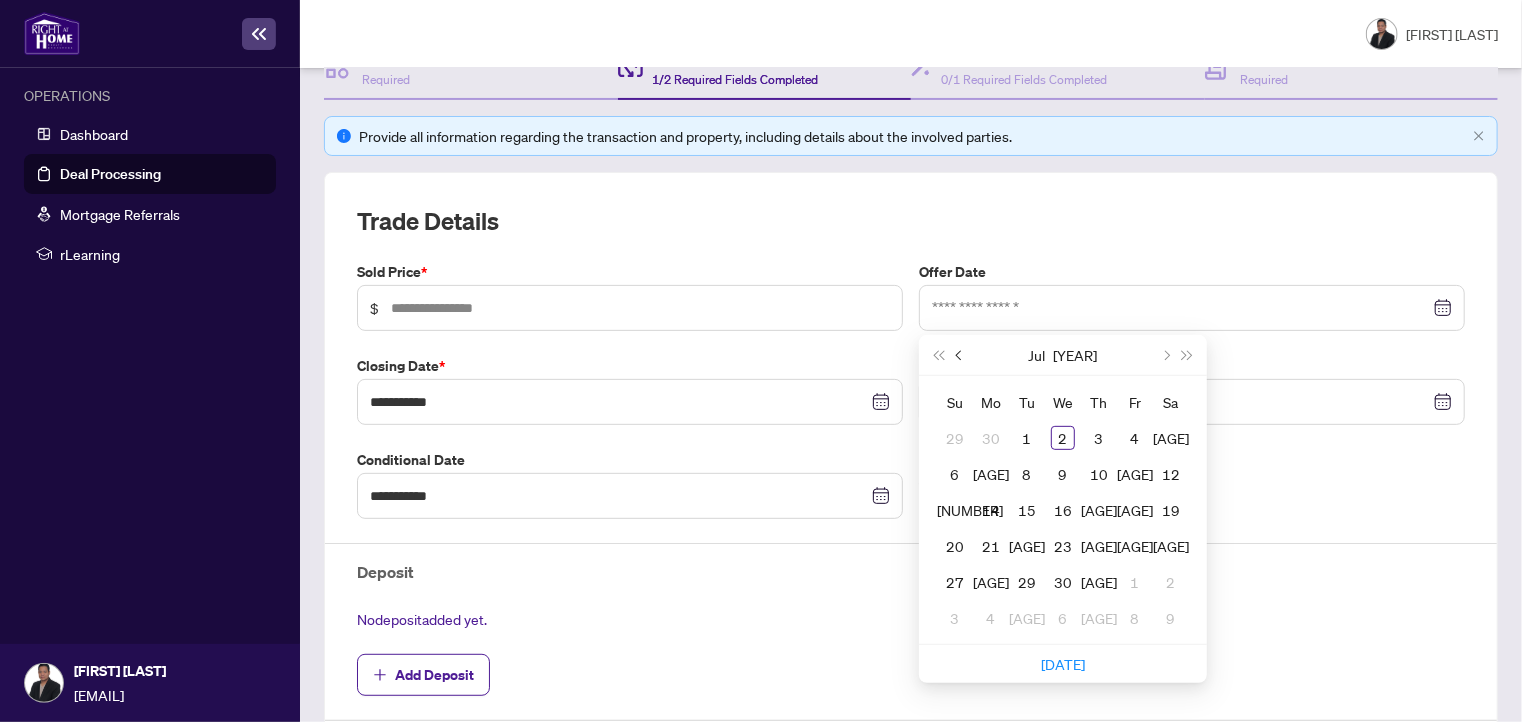 click at bounding box center (961, 355) 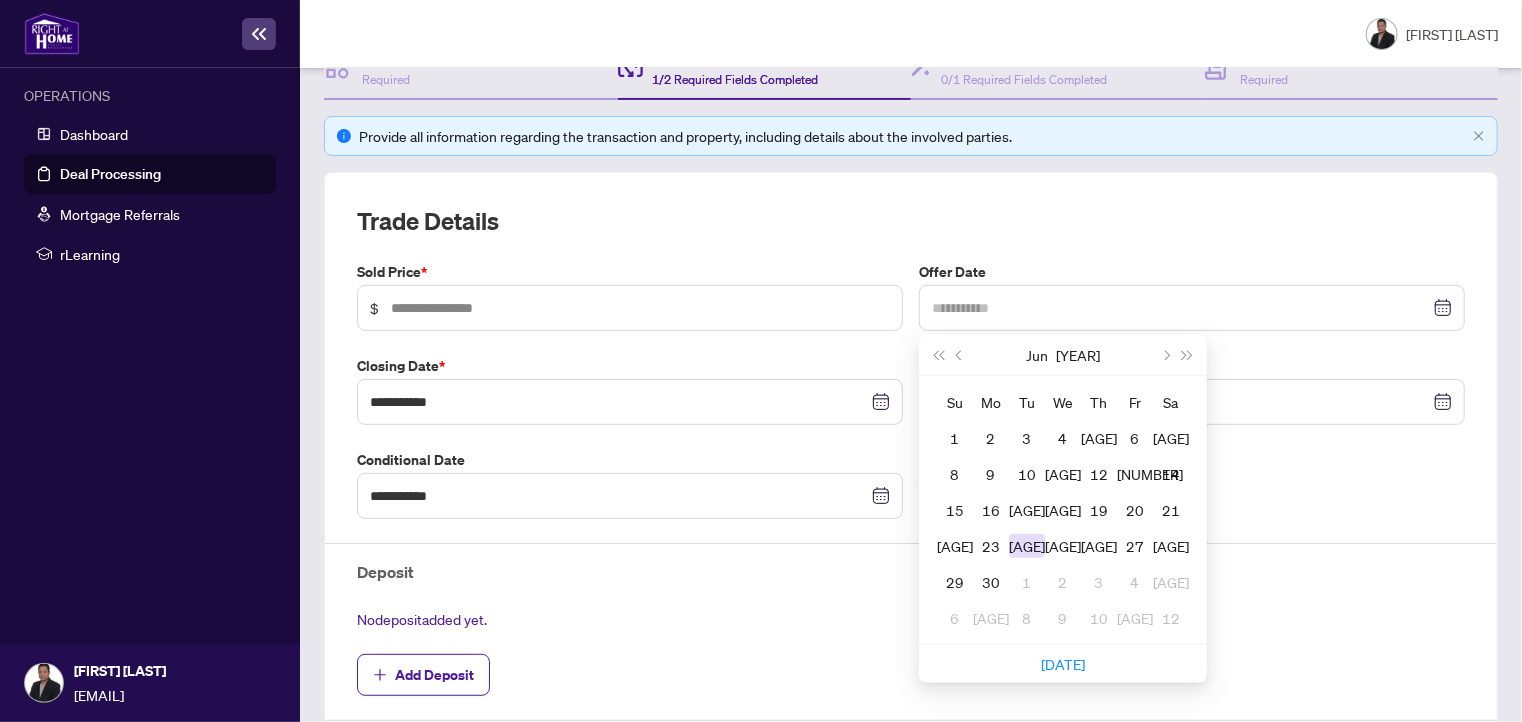 click on "[AGE]" at bounding box center (1027, 546) 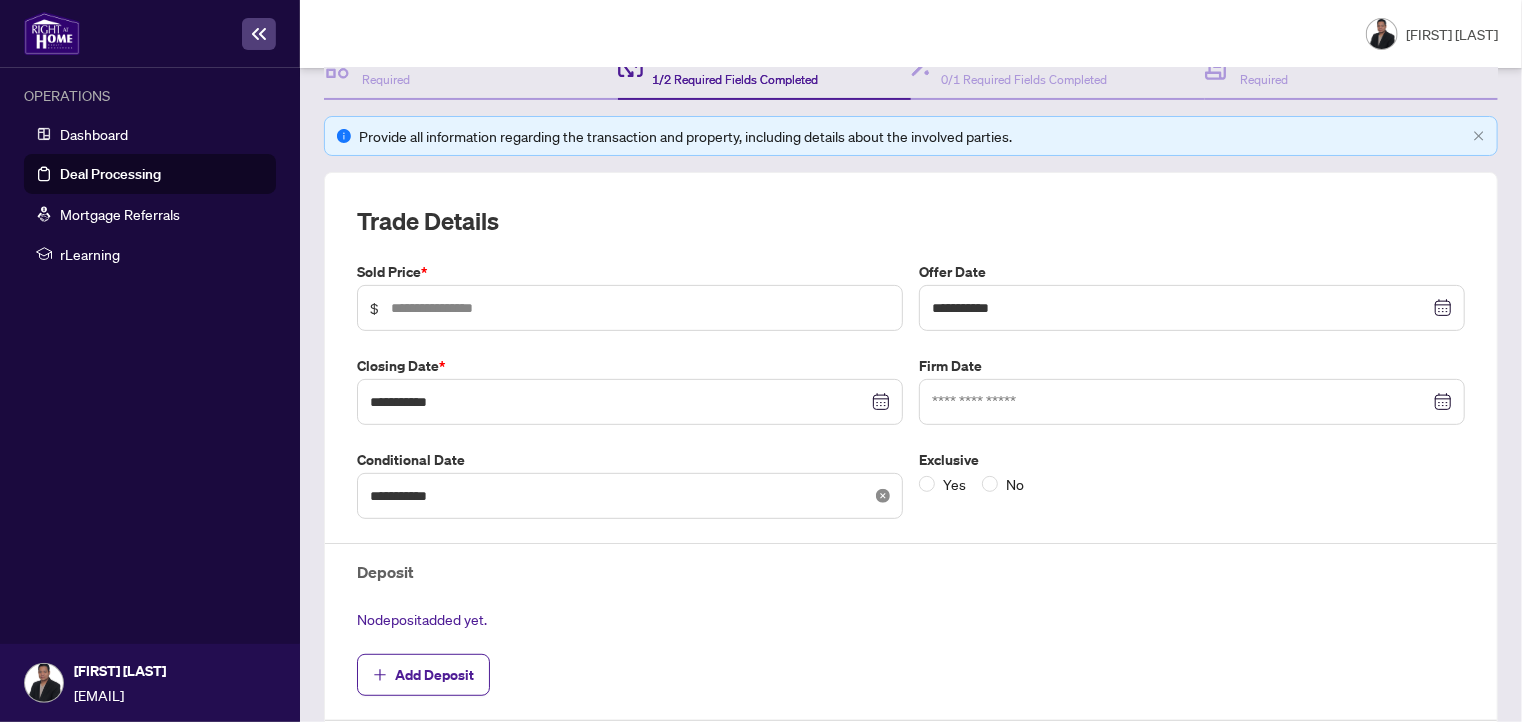click at bounding box center [1445, 308] 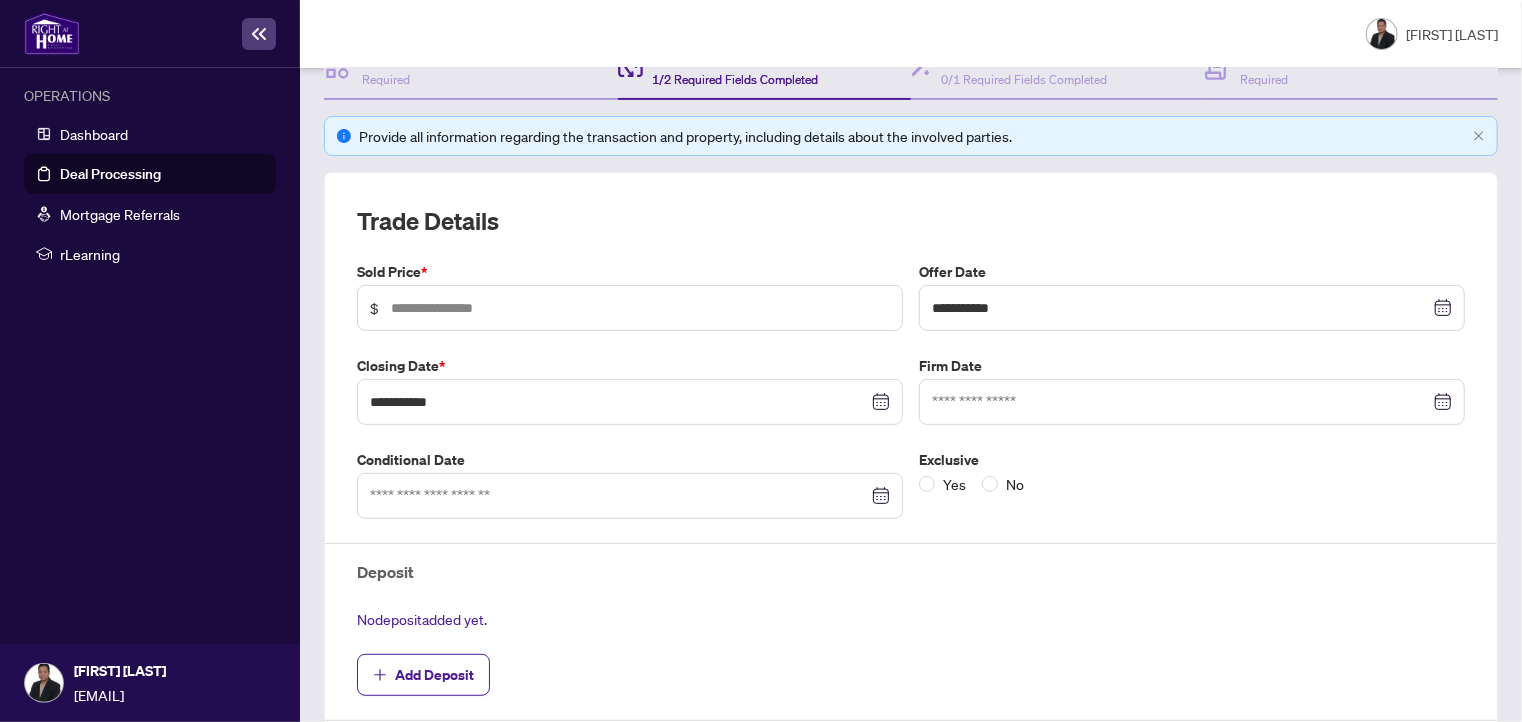 click at bounding box center [1192, 308] 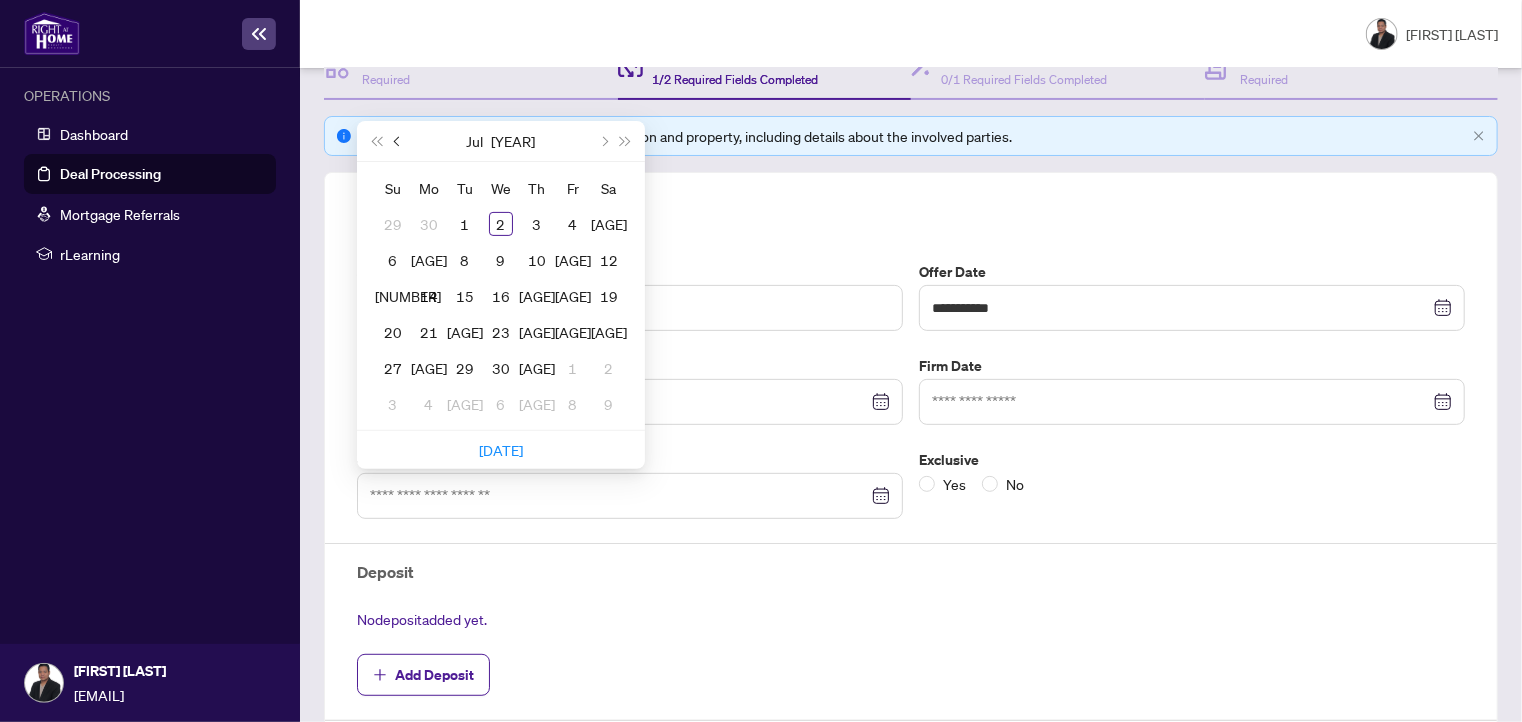 click at bounding box center (0, 0) 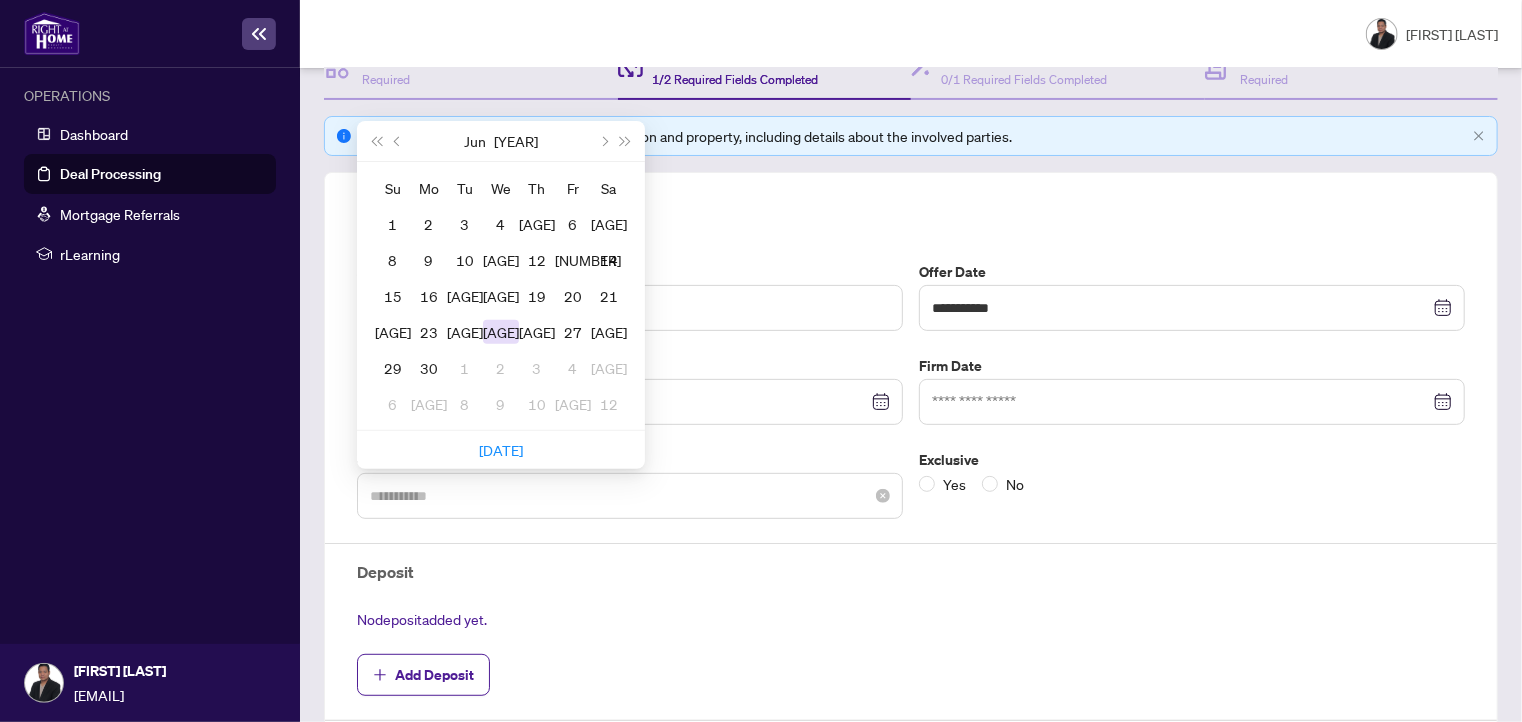 click on "[AGE]" at bounding box center [0, 0] 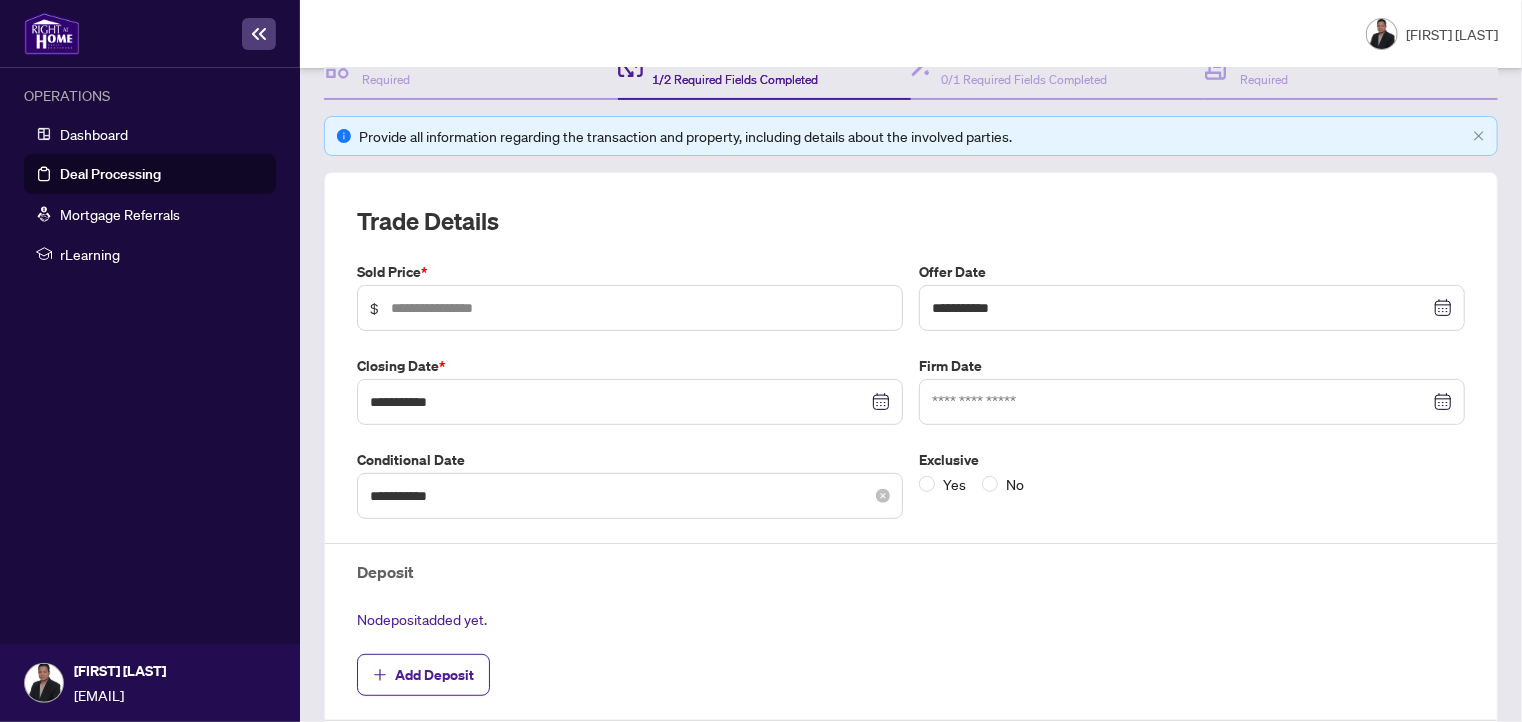 click on "Add Deposit" at bounding box center [911, 675] 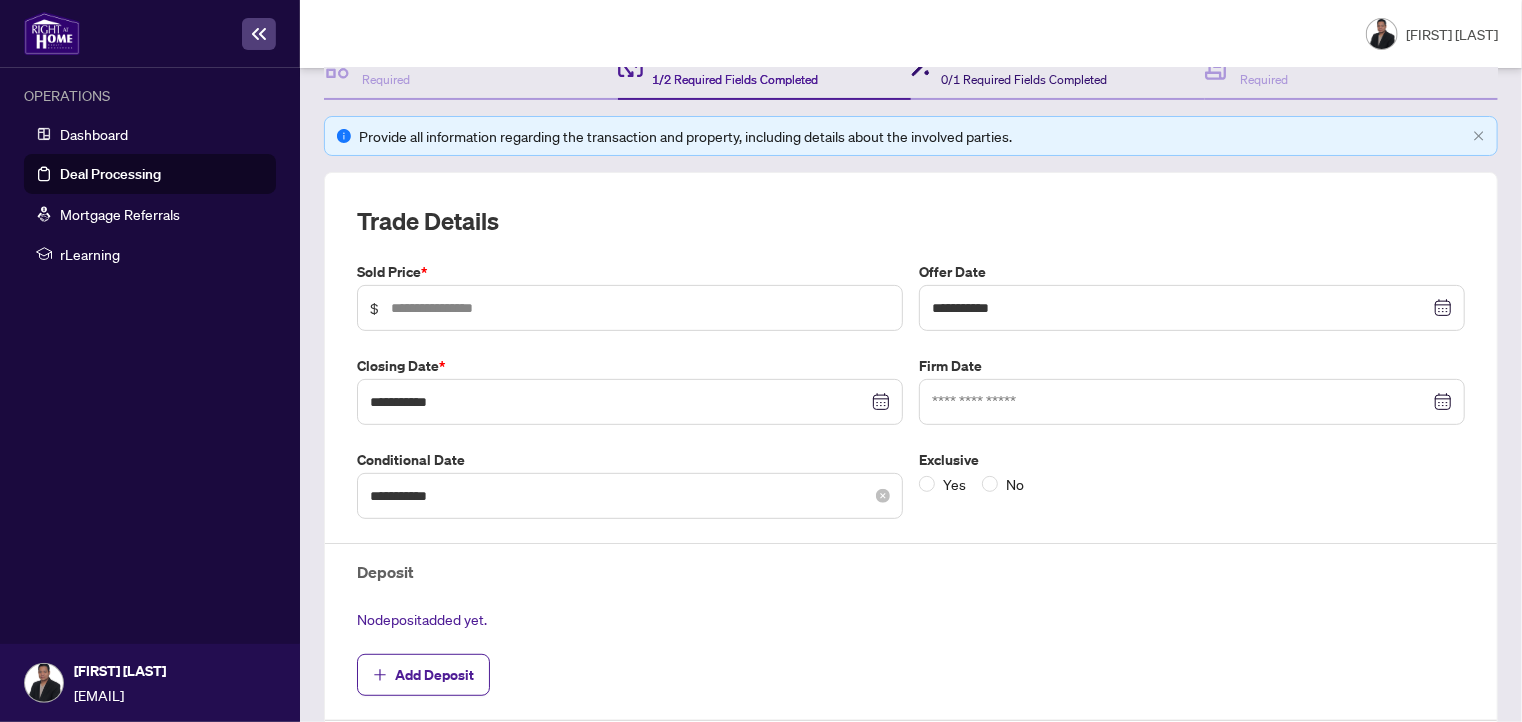 click on "0/1 Required Fields Completed" at bounding box center (1024, 79) 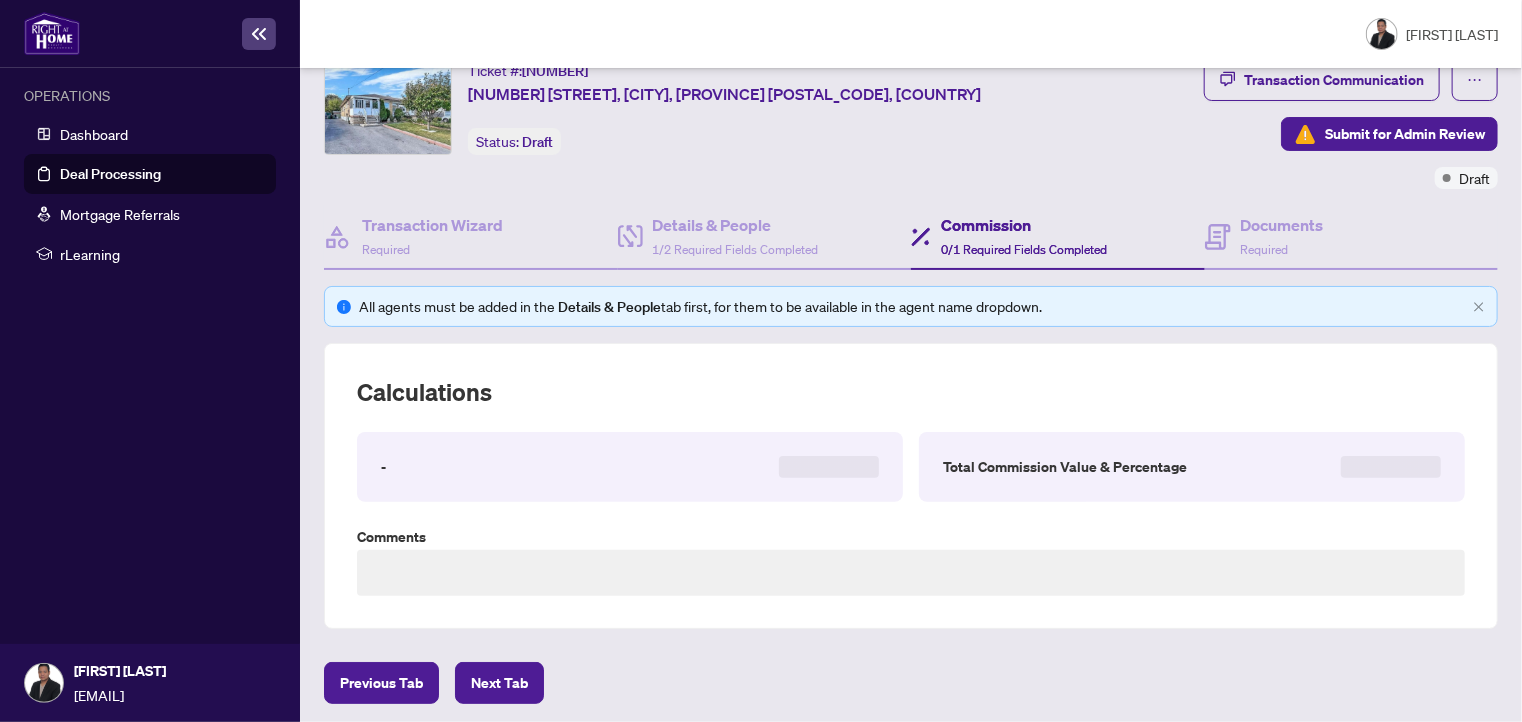scroll, scrollTop: 242, scrollLeft: 0, axis: vertical 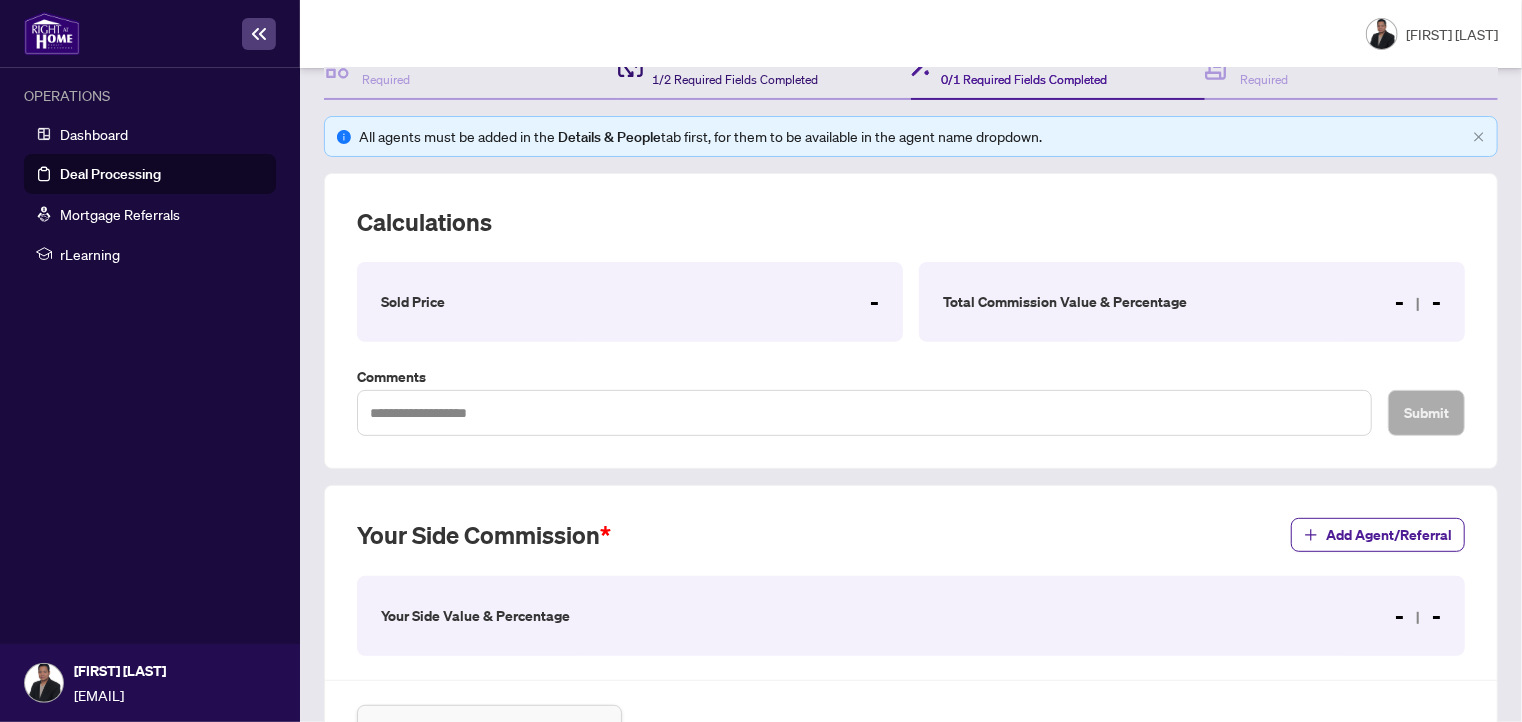 click on "1/2 Required Fields Completed" at bounding box center [736, 79] 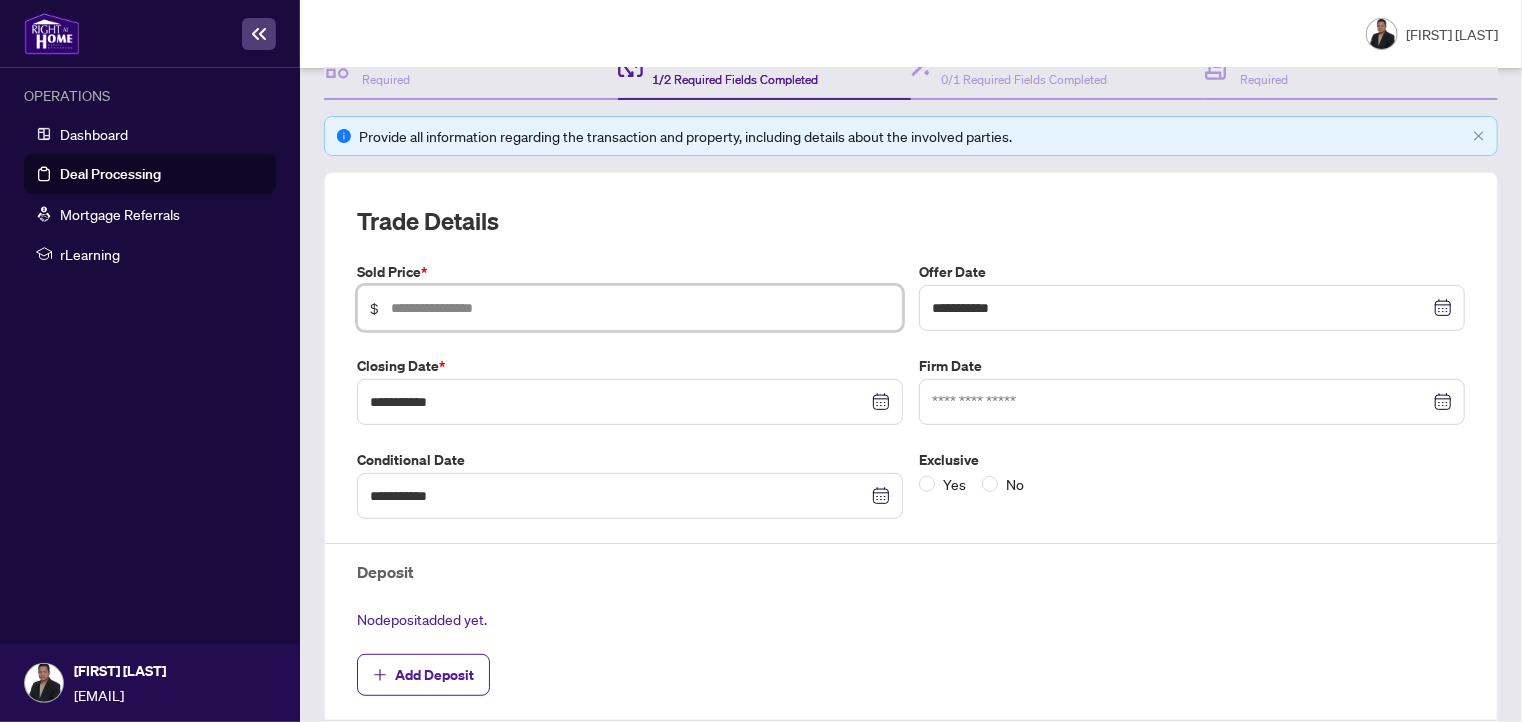 click at bounding box center (640, 308) 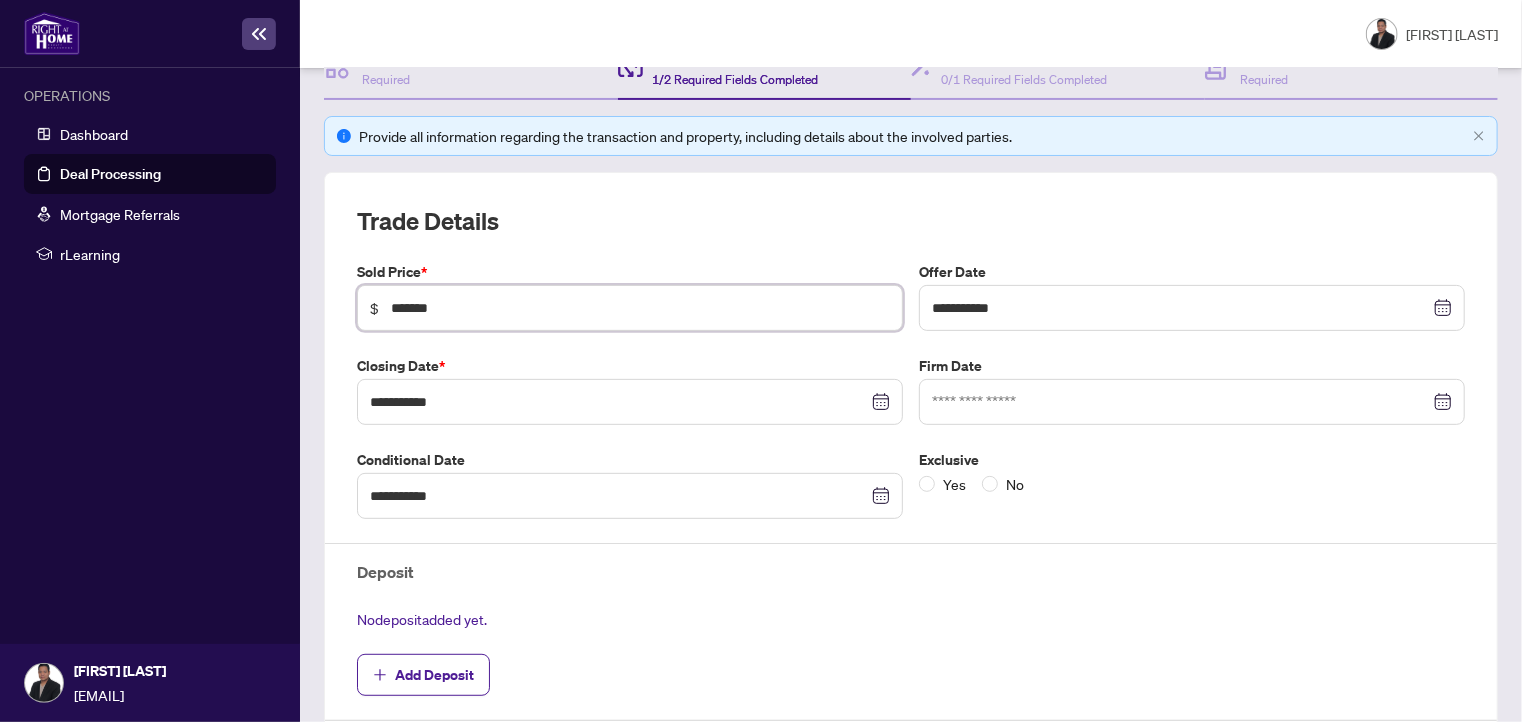 type on "*******" 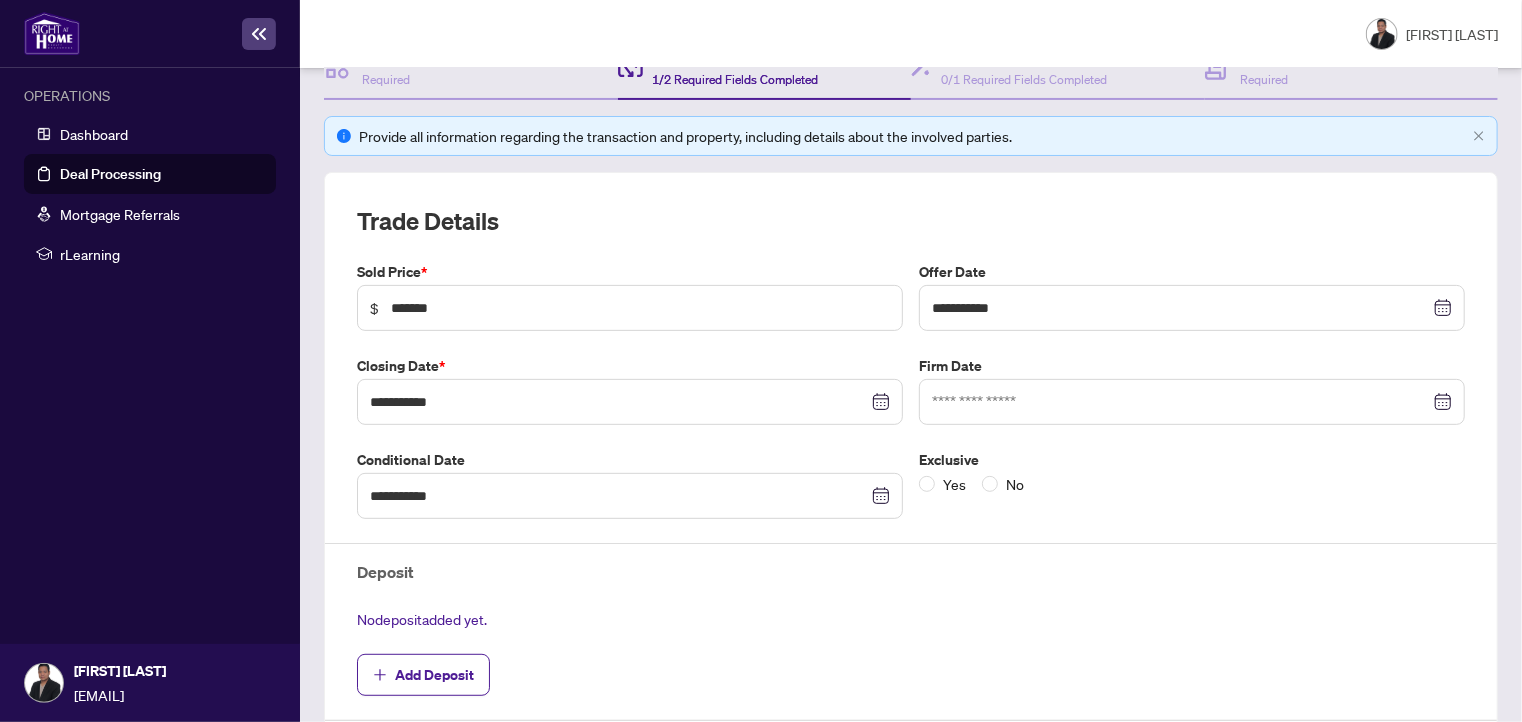 click on "Trade Details" at bounding box center [911, 221] 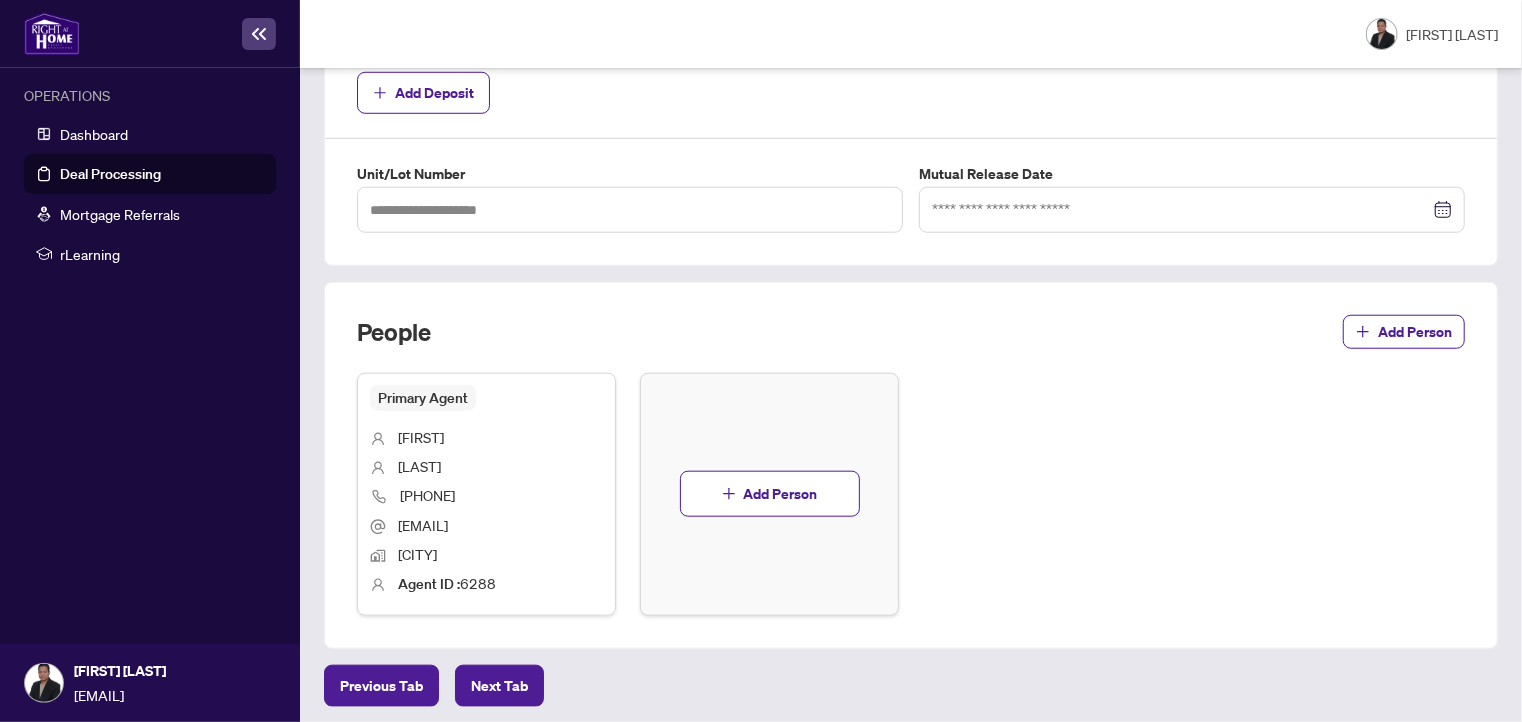 scroll, scrollTop: 0, scrollLeft: 0, axis: both 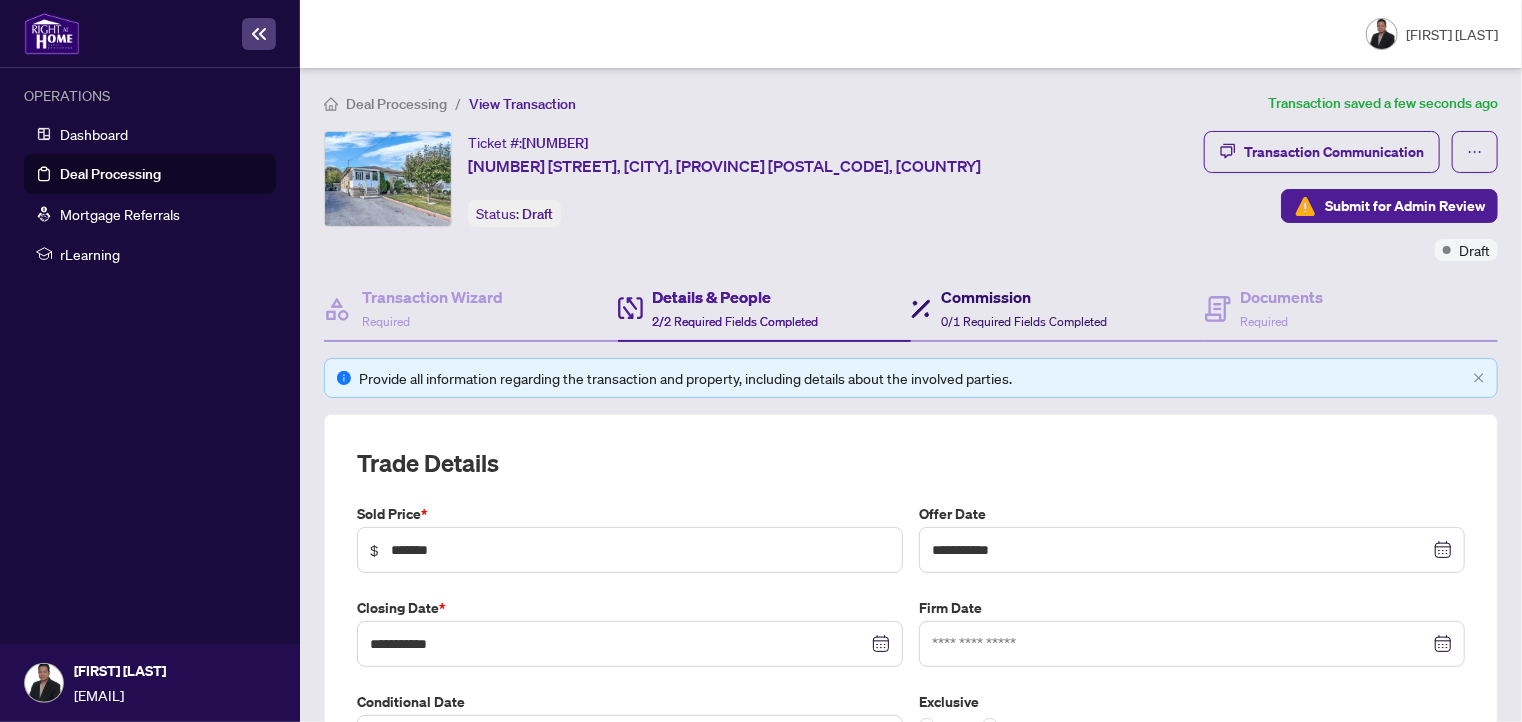 click on "0/1 Required Fields Completed" at bounding box center (1024, 321) 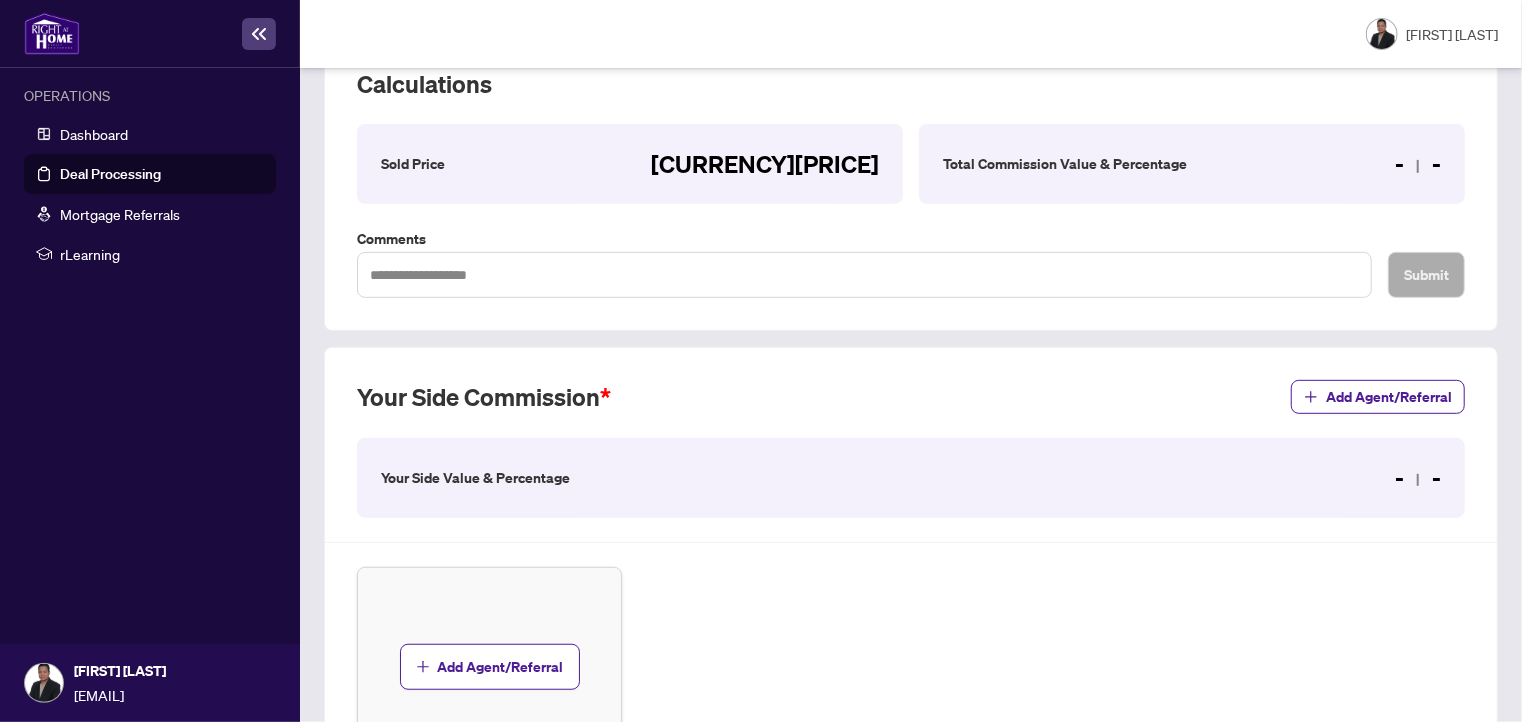 scroll, scrollTop: 387, scrollLeft: 0, axis: vertical 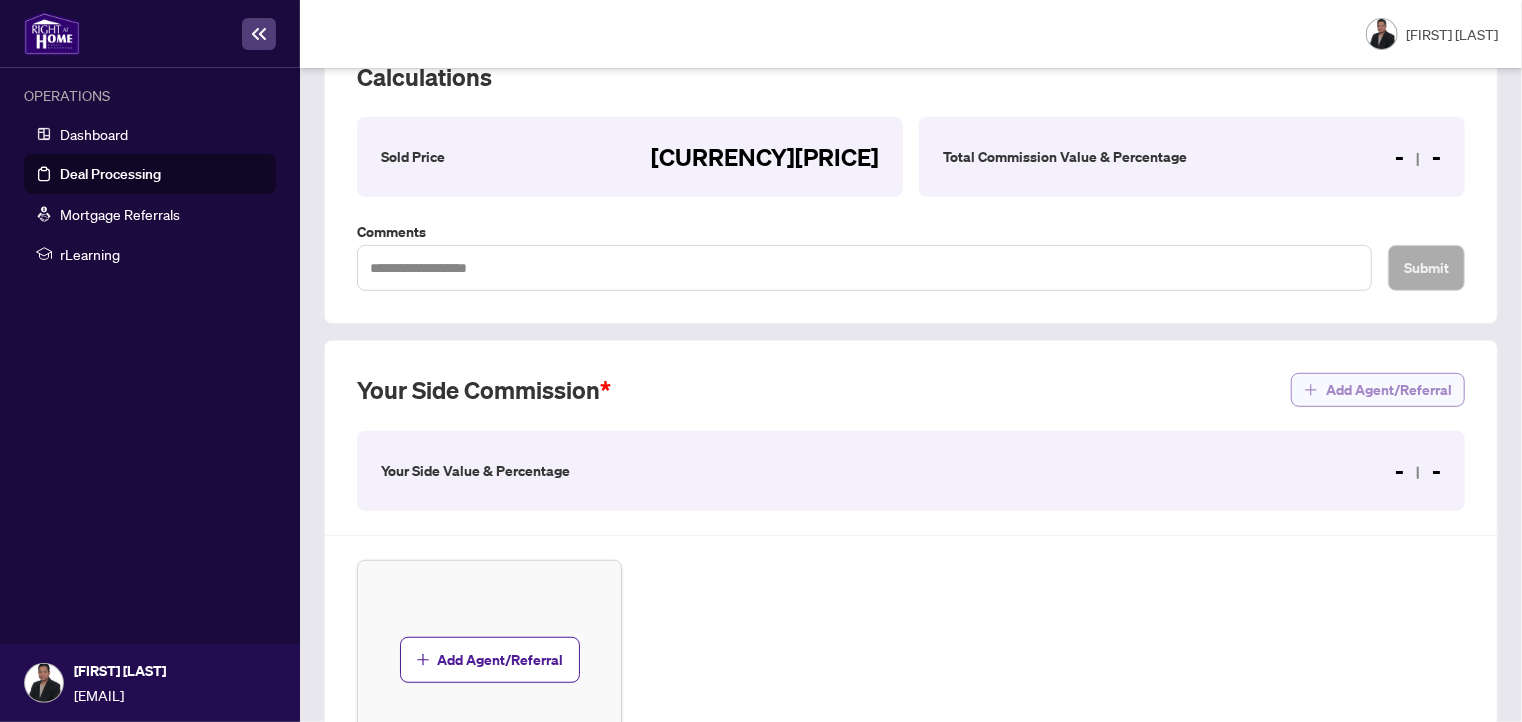 click on "Add Agent/Referral" at bounding box center (1389, 390) 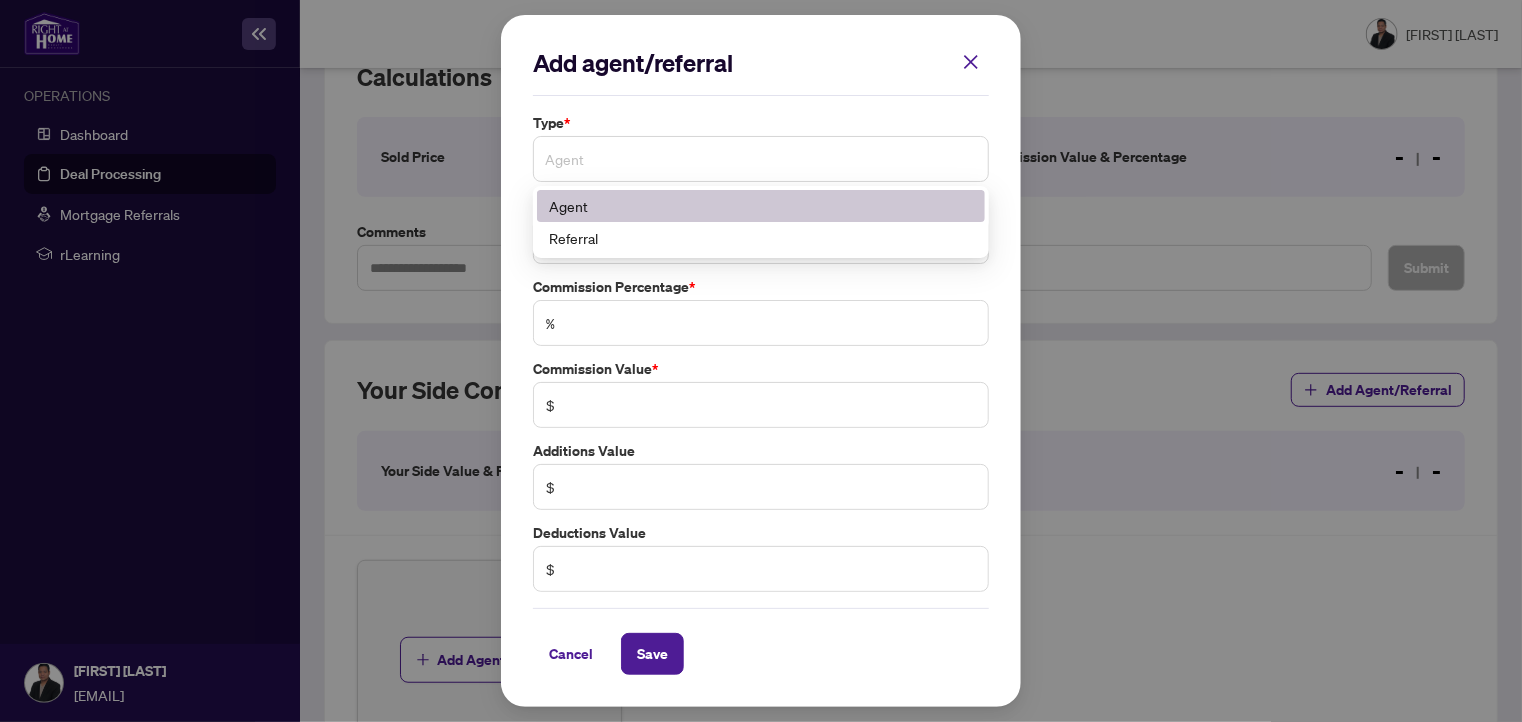 click on "Agent" at bounding box center [761, 159] 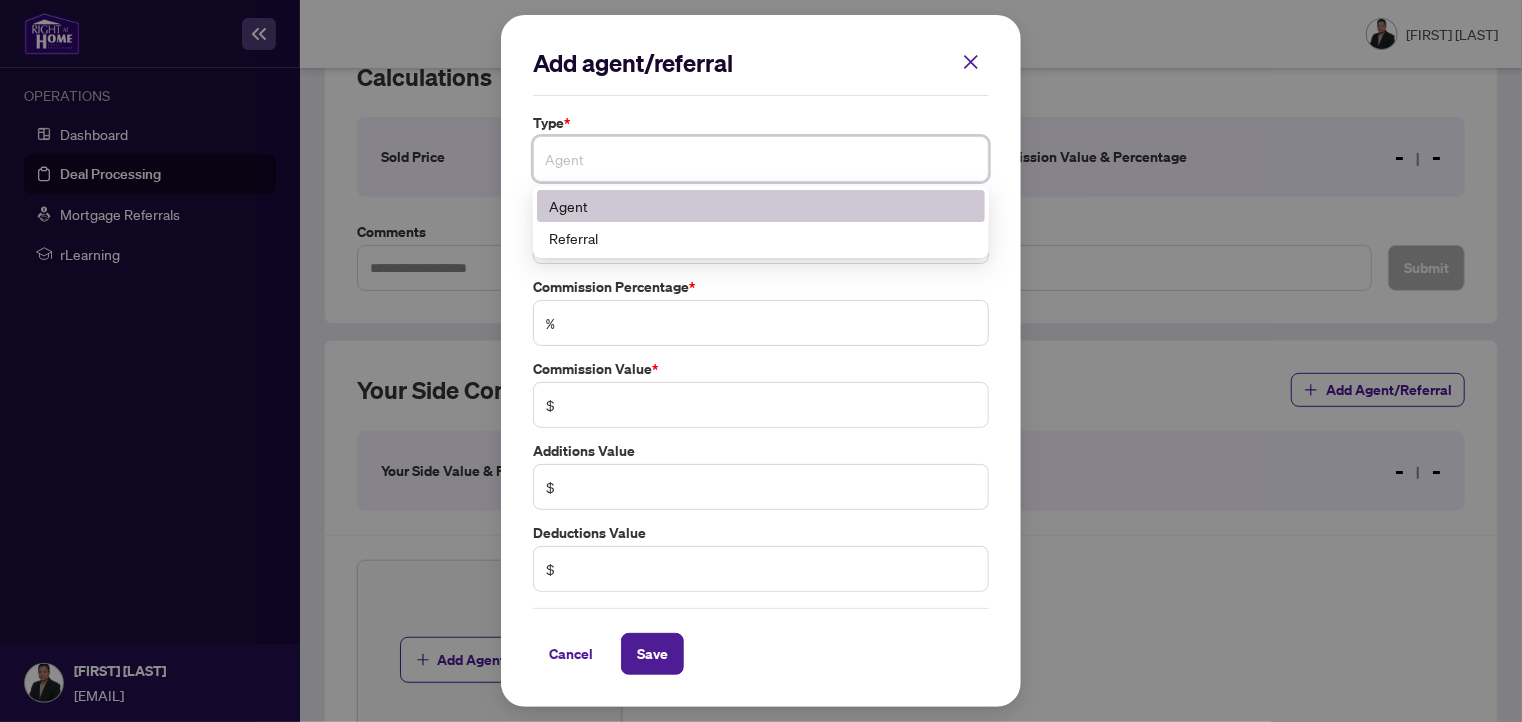 click on "Agent" at bounding box center [761, 206] 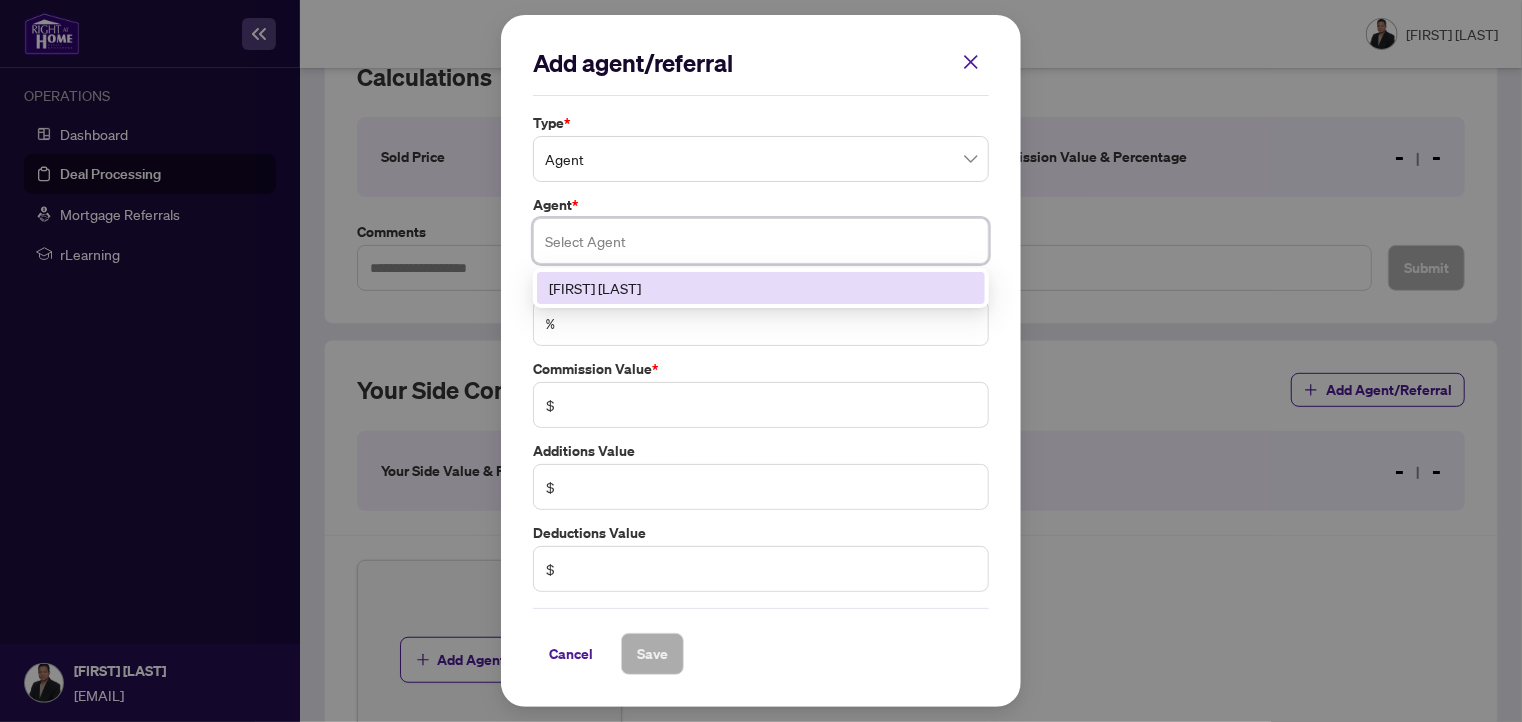 click at bounding box center [761, 241] 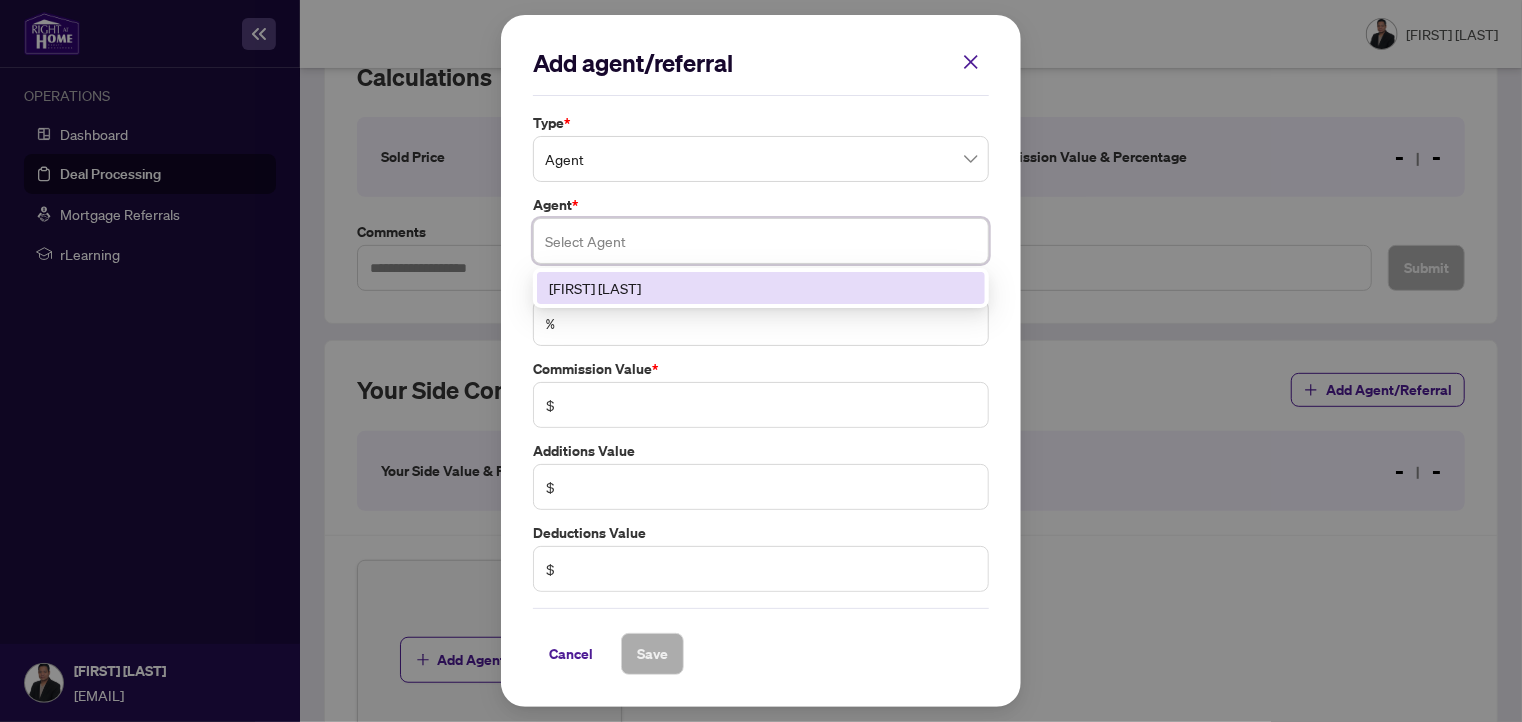 click on "[FIRST] [LAST]" at bounding box center [761, 288] 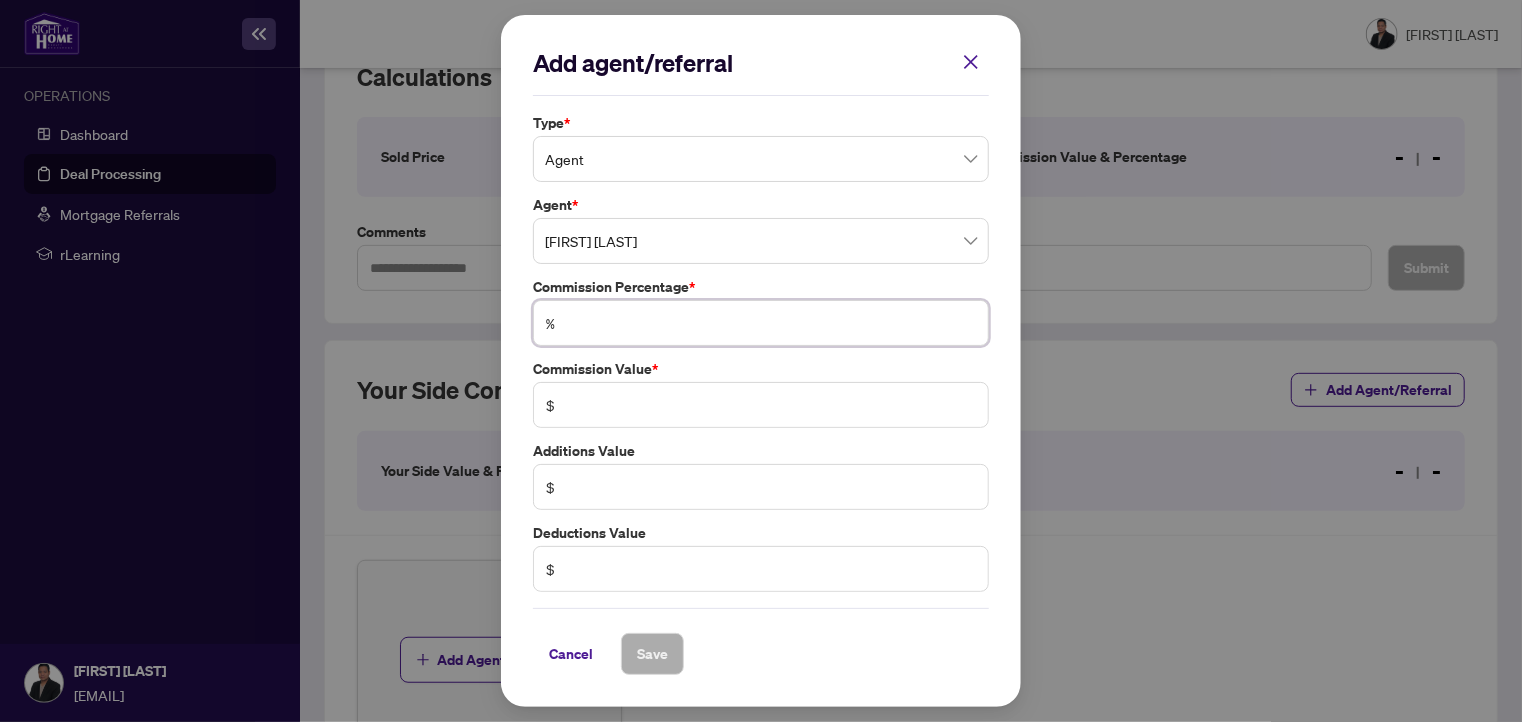 click at bounding box center [771, 323] 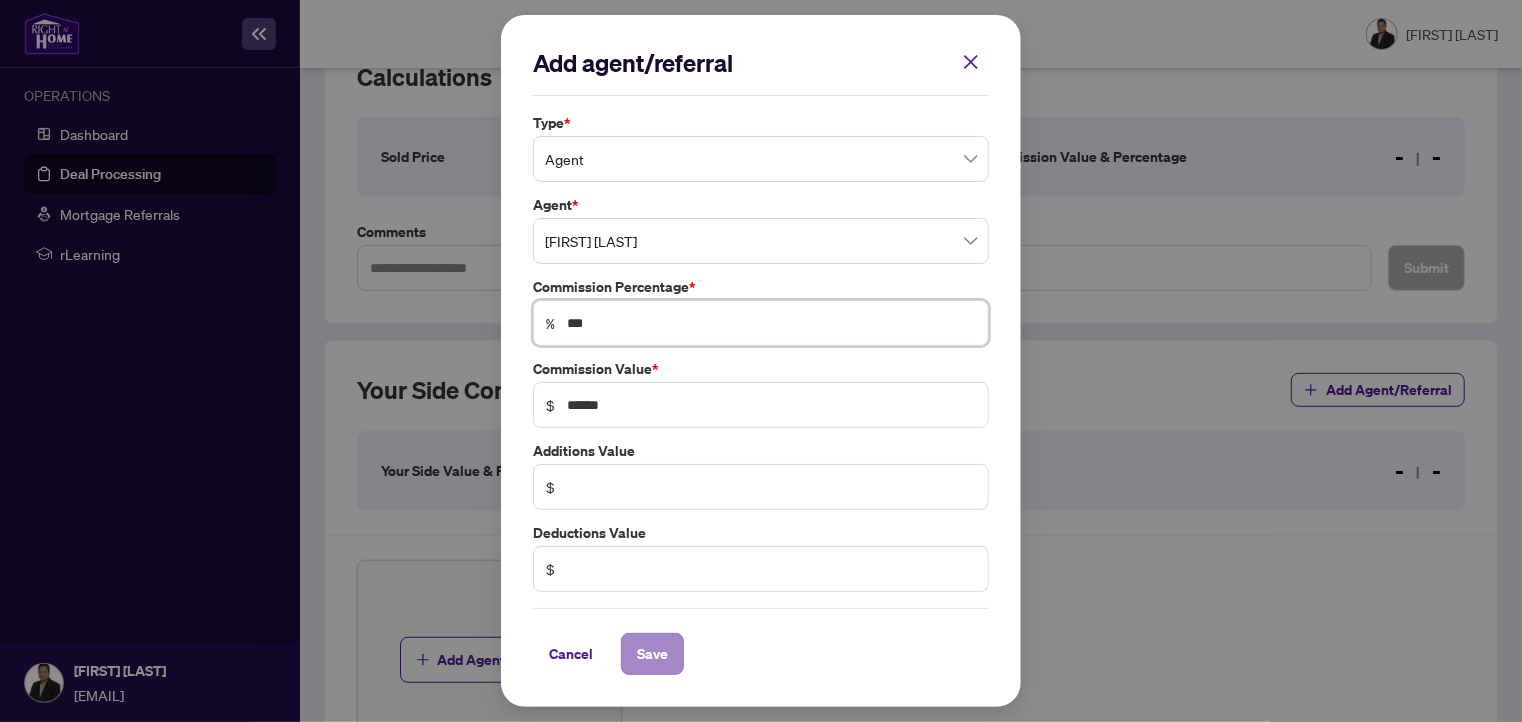 type on "***" 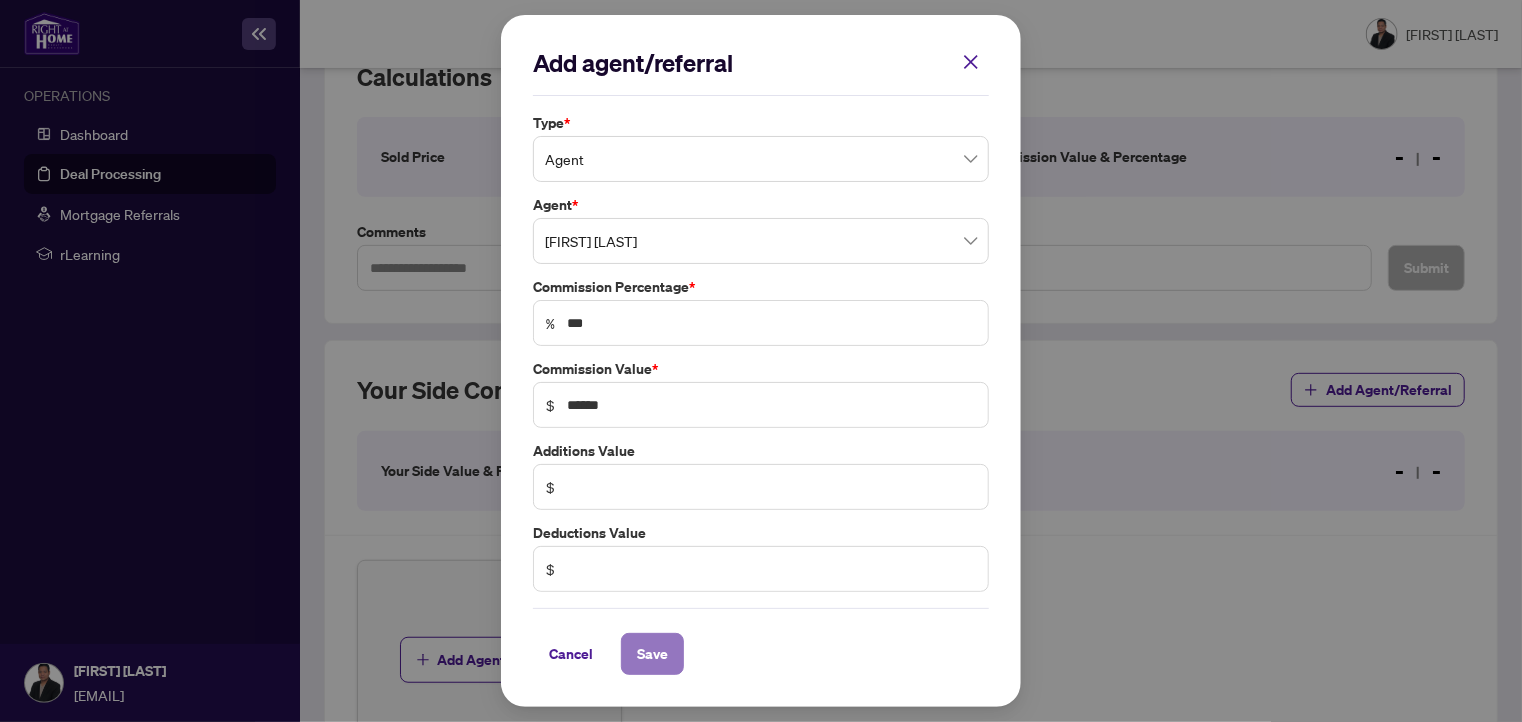 click on "Save" at bounding box center (652, 654) 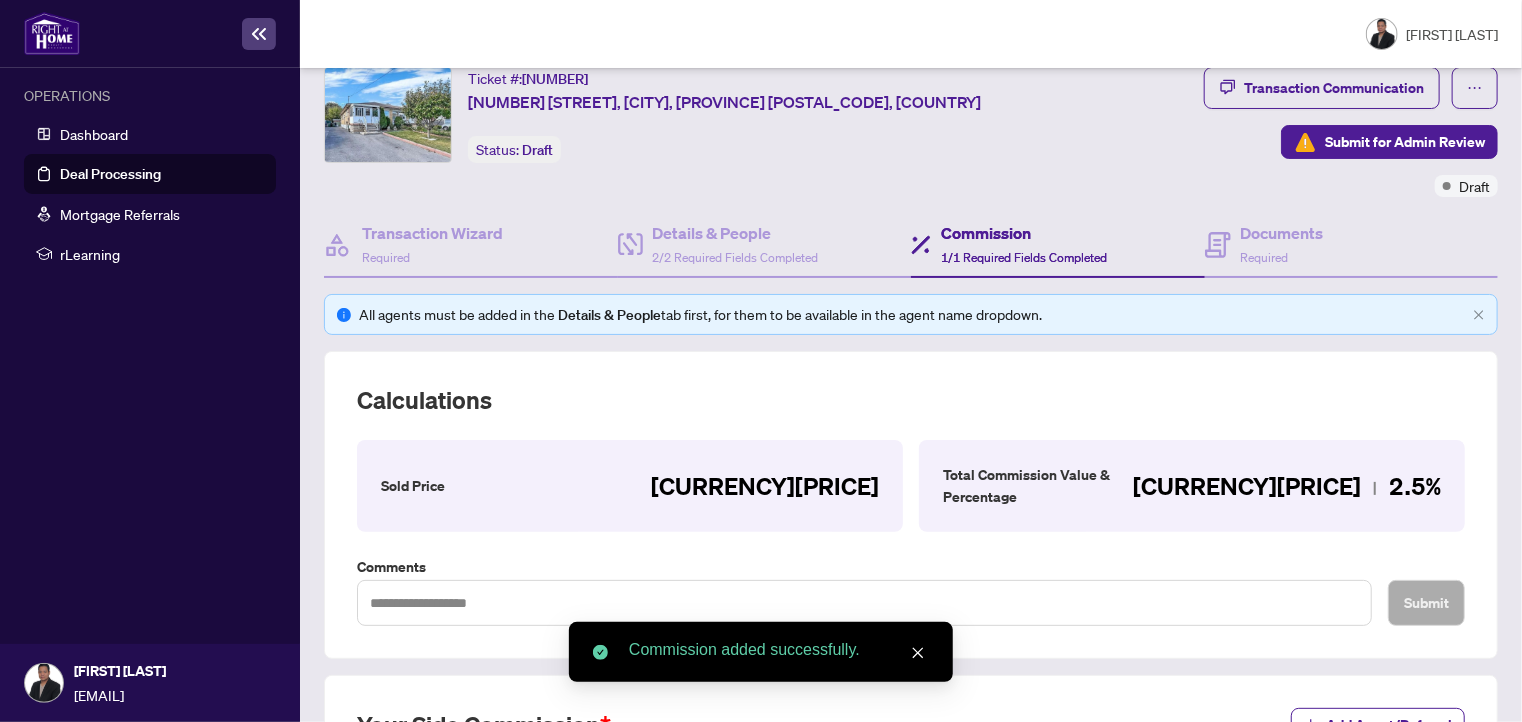 scroll, scrollTop: 63, scrollLeft: 0, axis: vertical 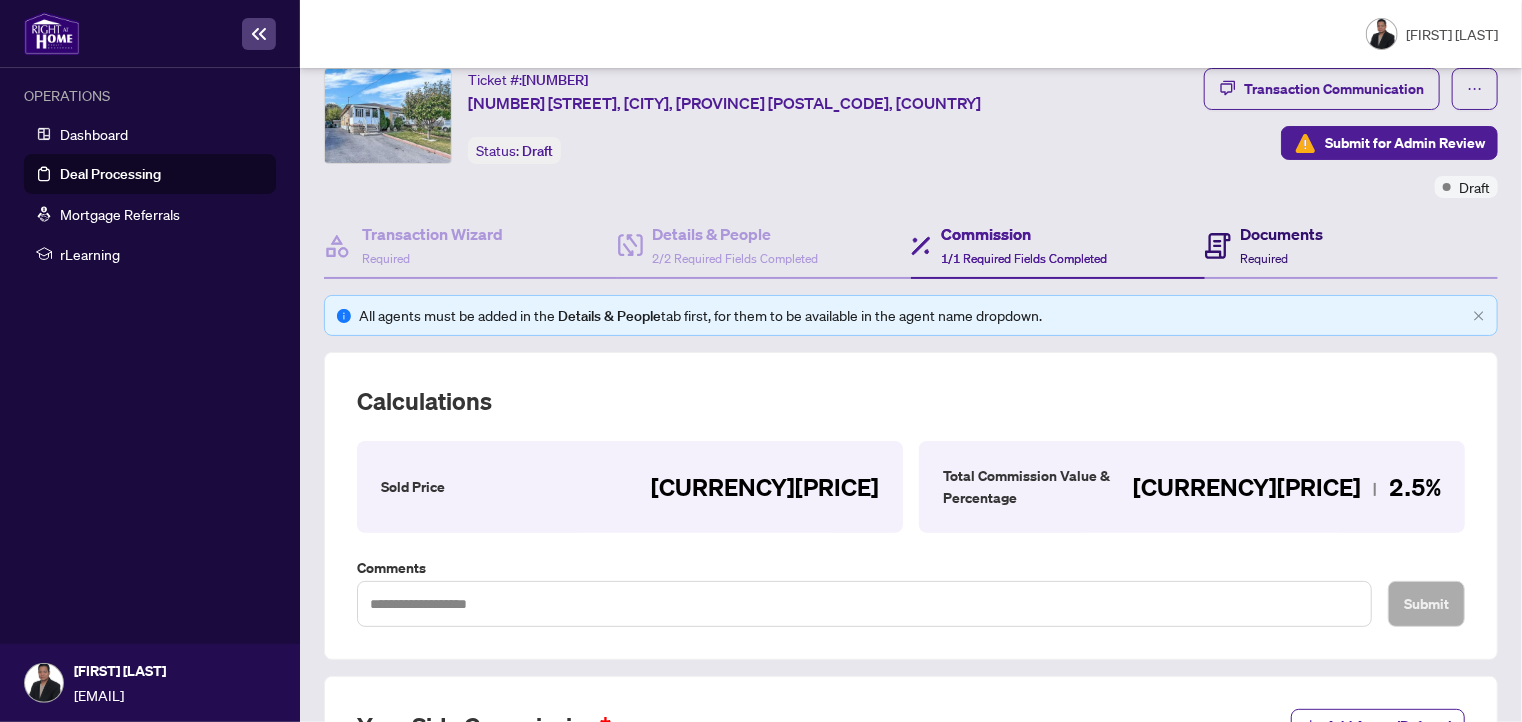 click on "Required" at bounding box center [1265, 258] 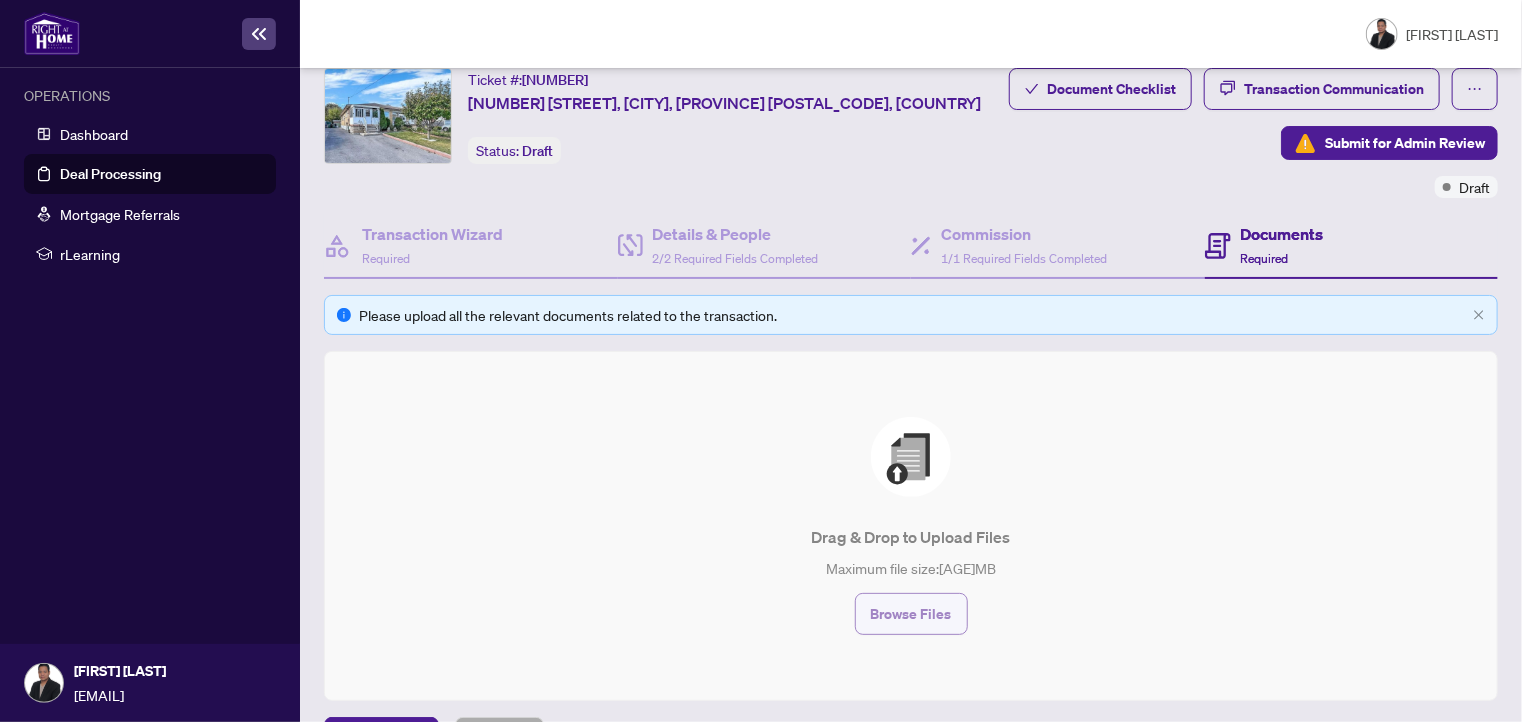 click on "Browse Files" at bounding box center (911, 614) 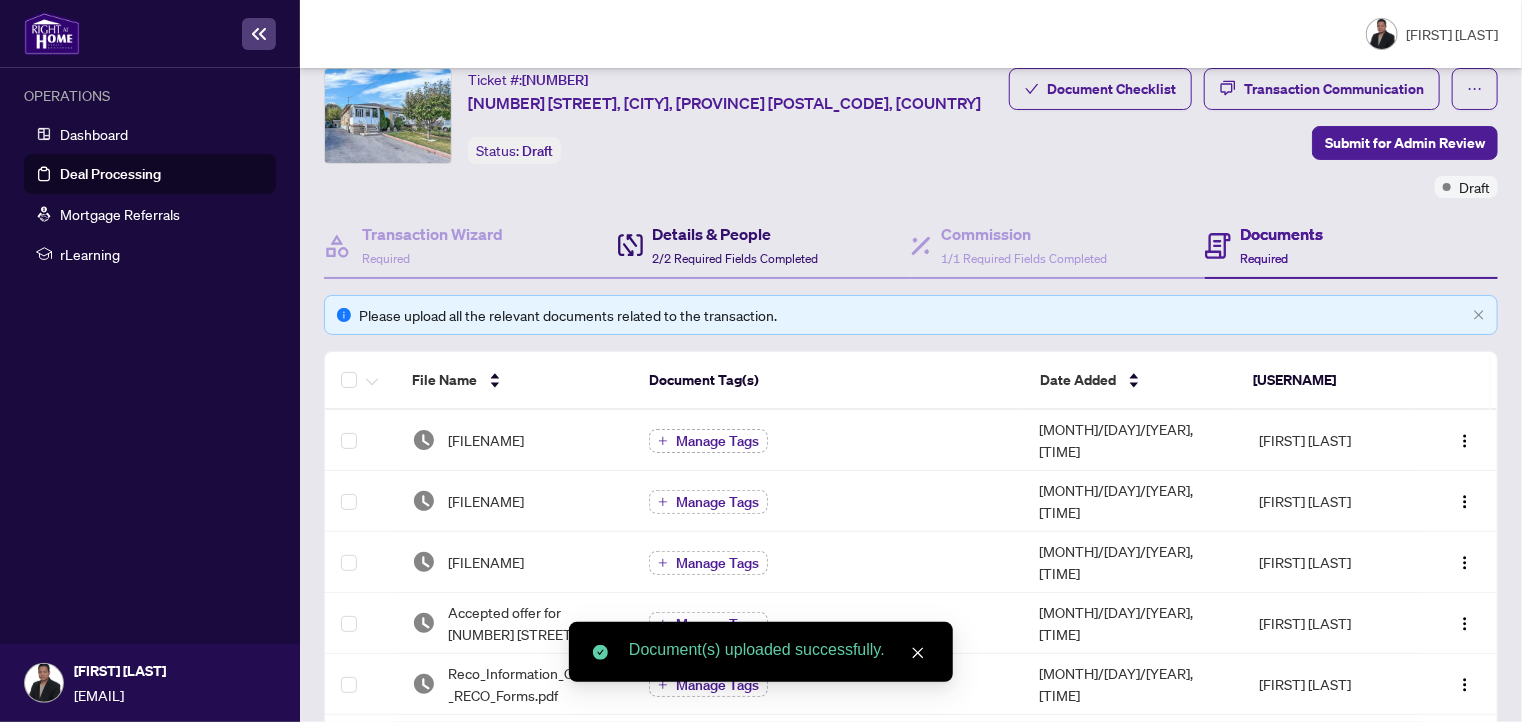 click on "2/2 Required Fields Completed" at bounding box center (736, 258) 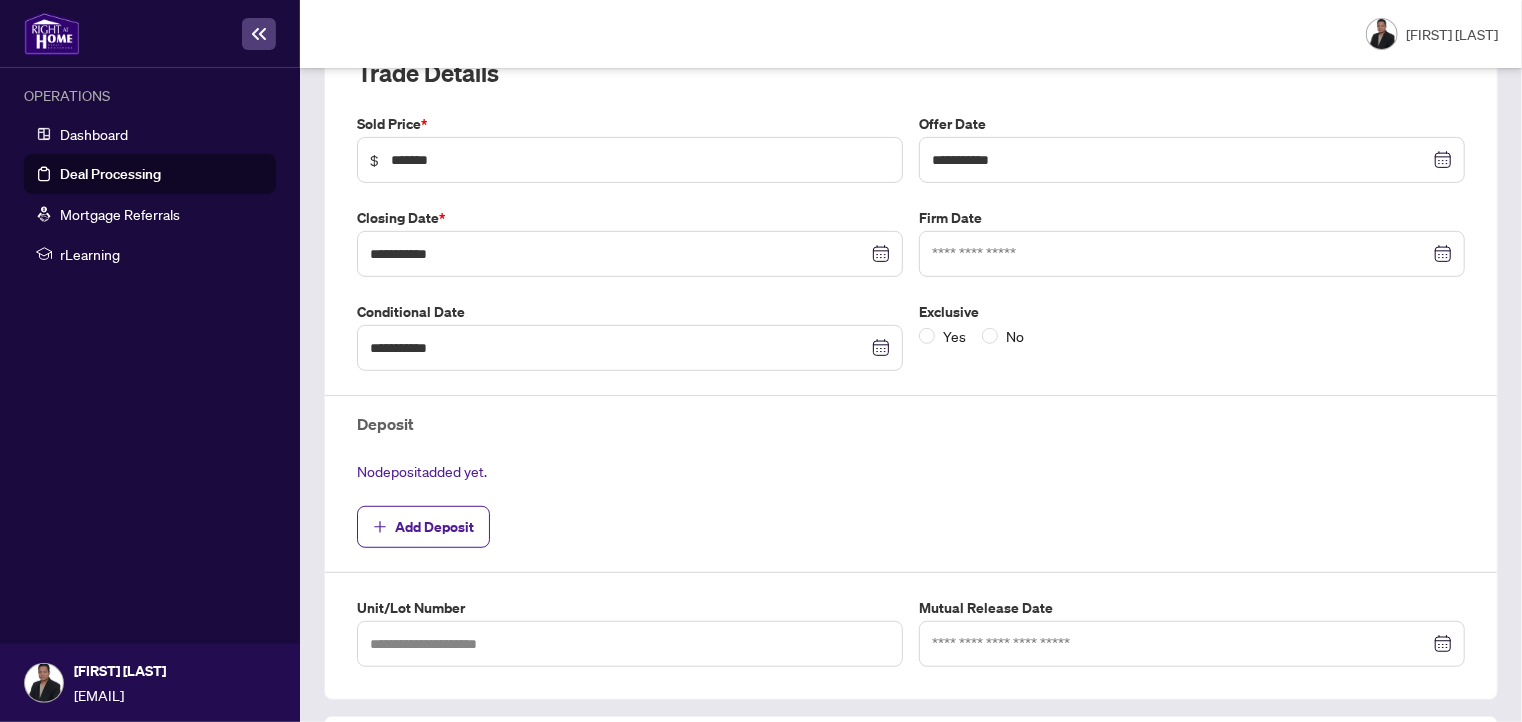 scroll, scrollTop: 391, scrollLeft: 0, axis: vertical 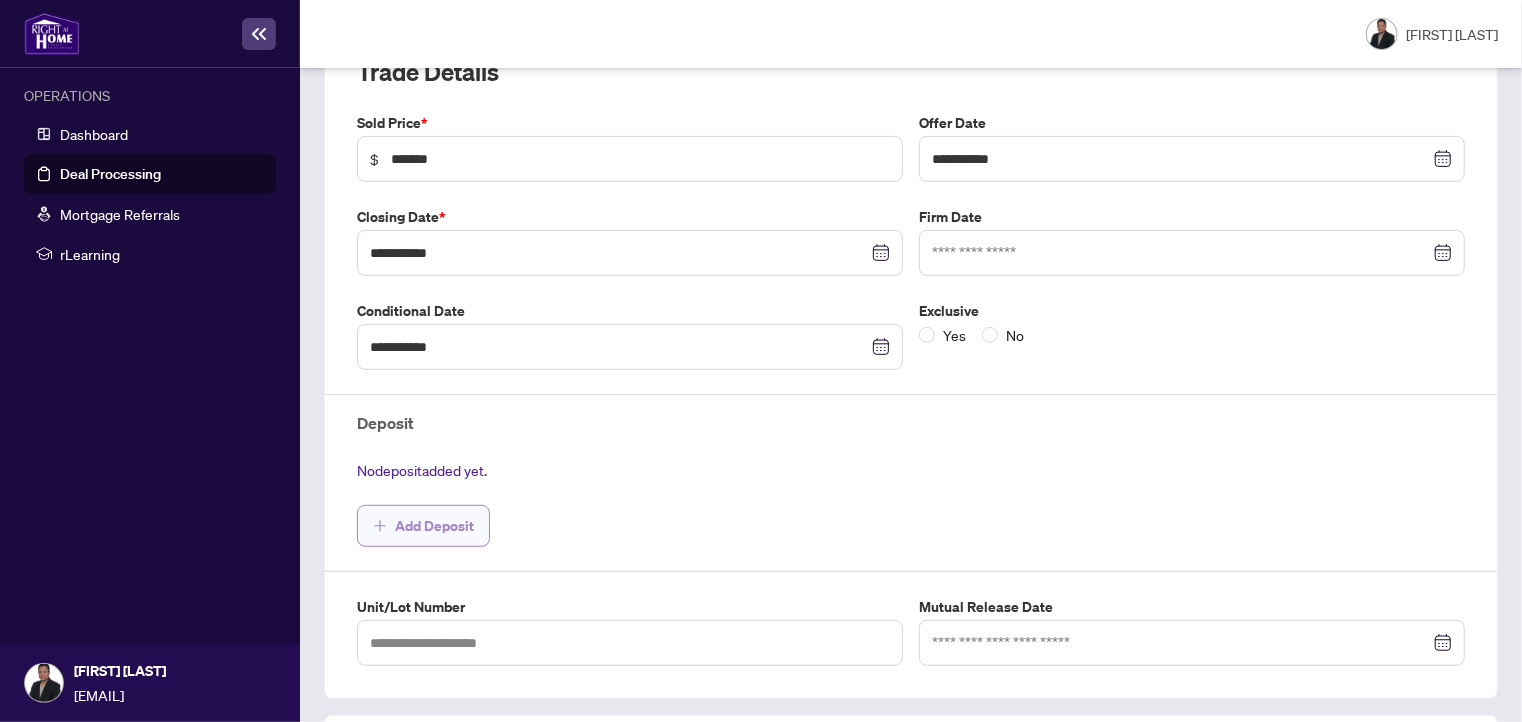 click on "Add Deposit" at bounding box center [434, 526] 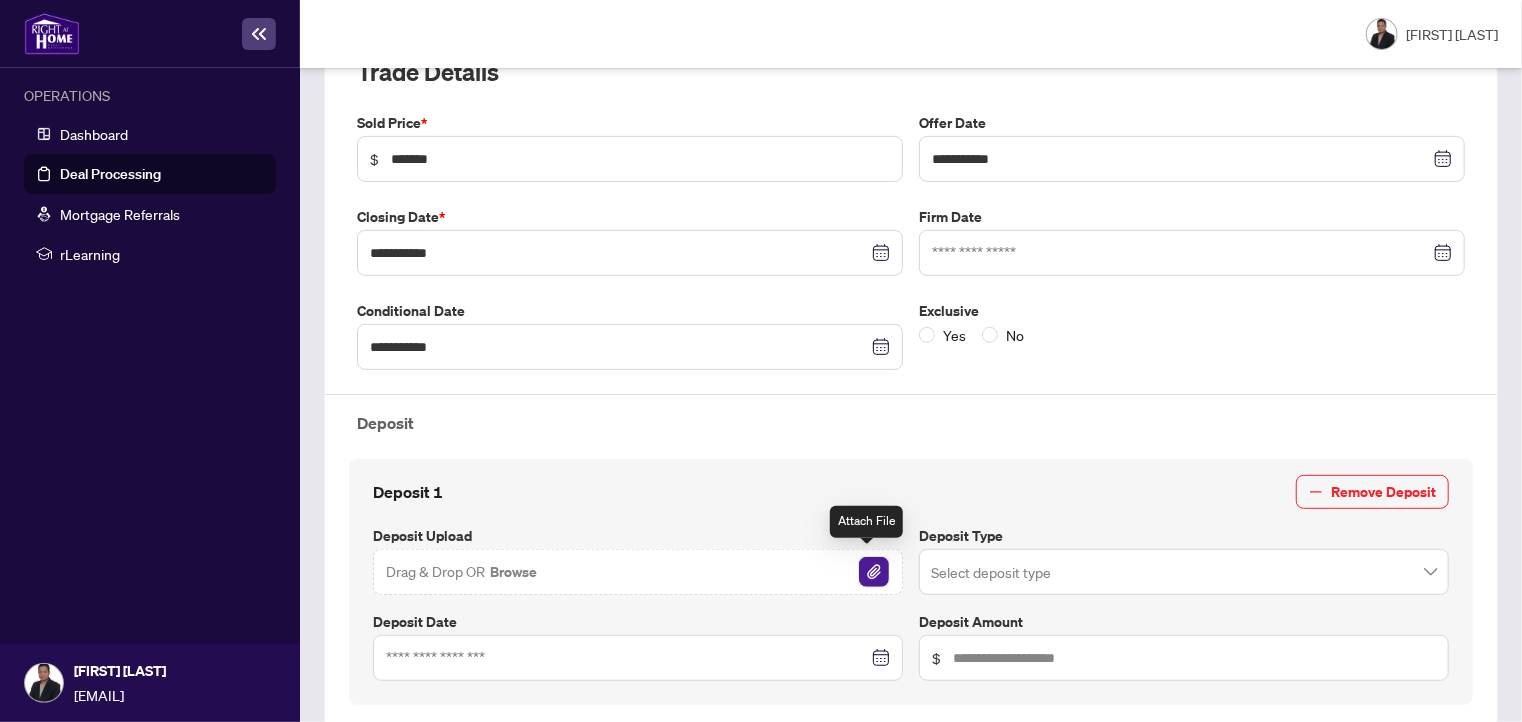 click at bounding box center (874, 572) 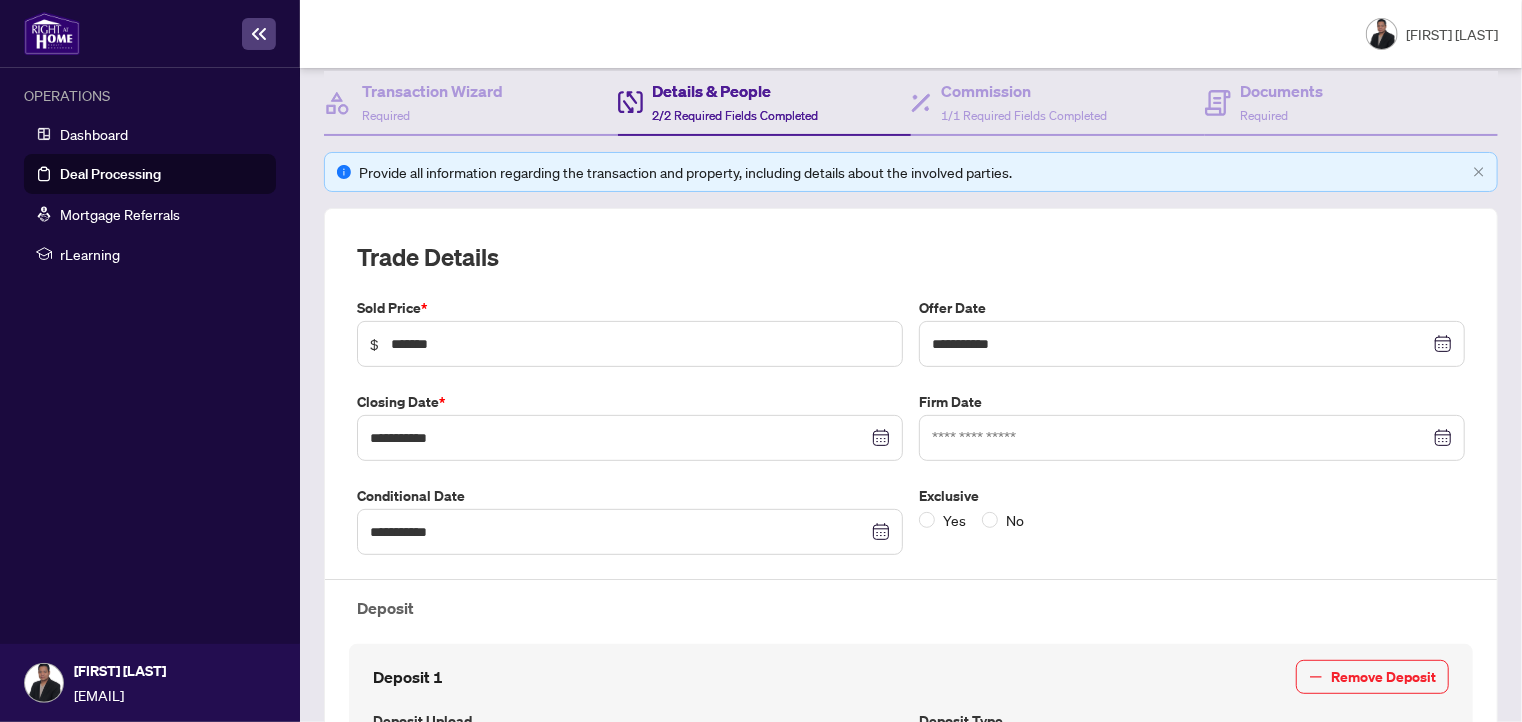 scroll, scrollTop: 0, scrollLeft: 0, axis: both 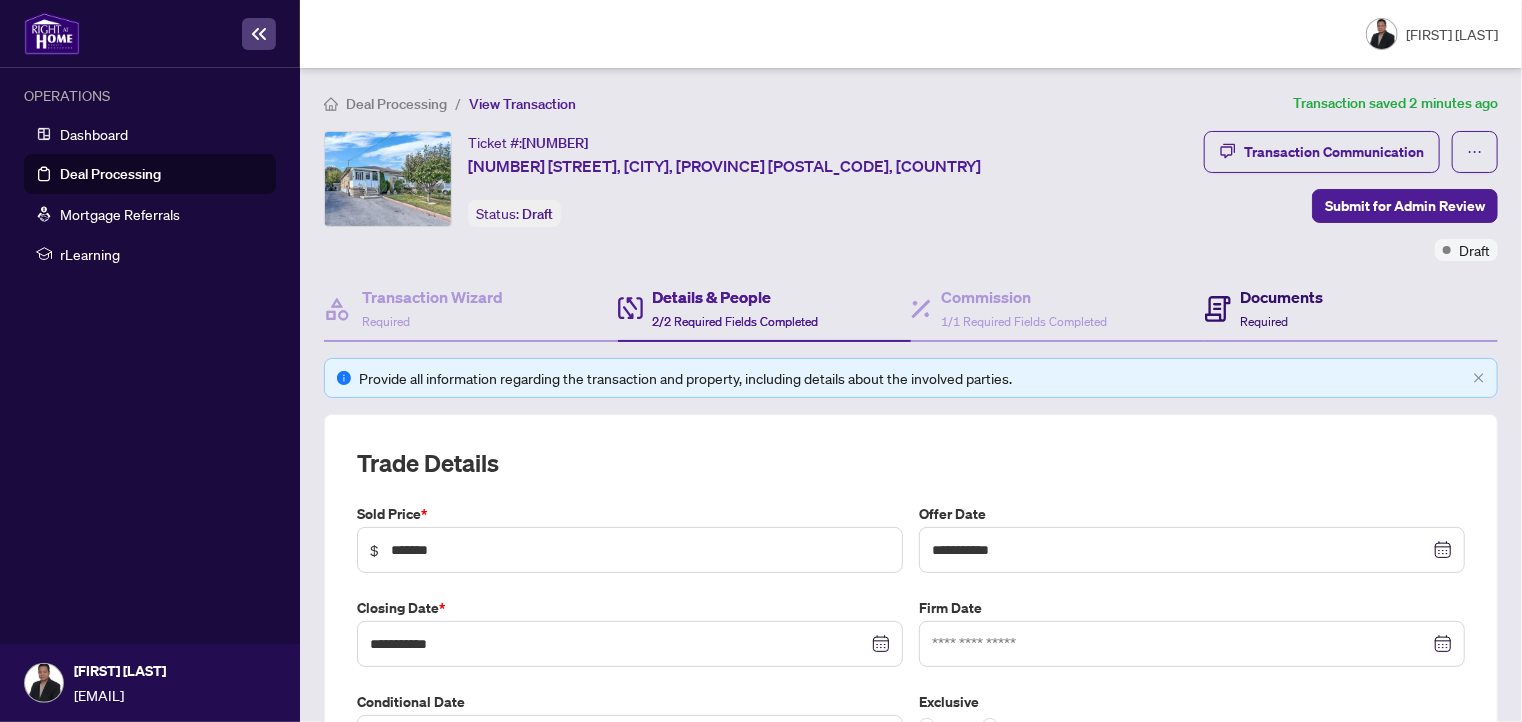 click on "Documents" at bounding box center (1282, 297) 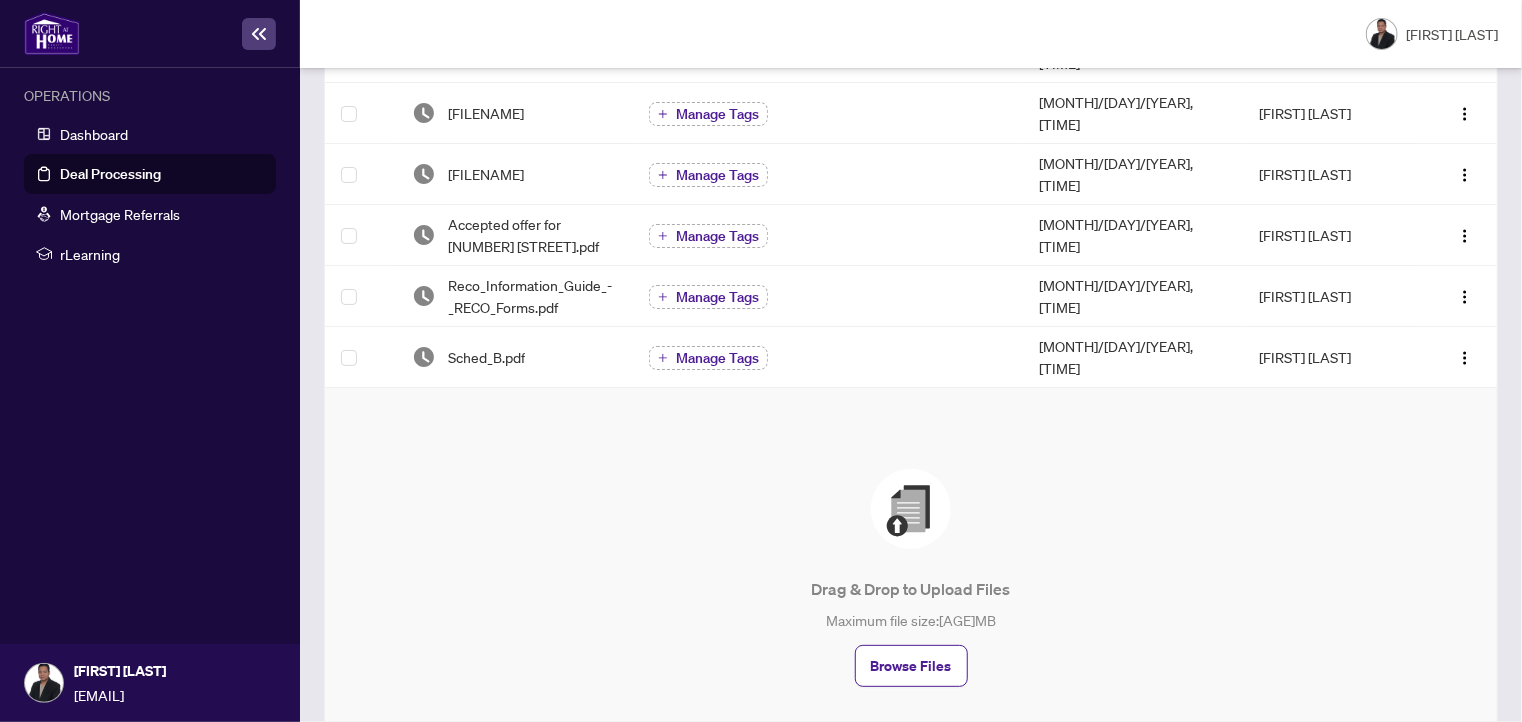 scroll, scrollTop: 607, scrollLeft: 0, axis: vertical 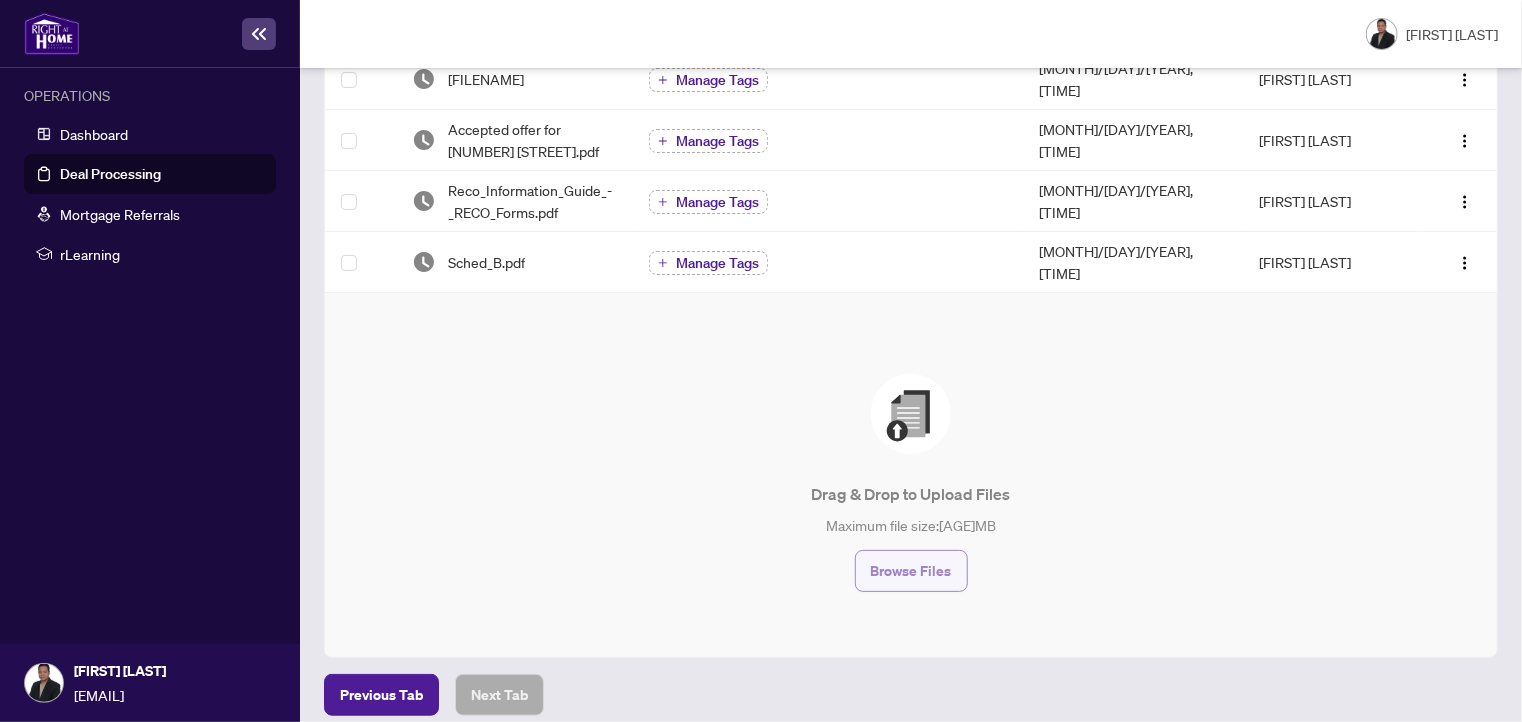 click on "Browse Files" at bounding box center [911, 571] 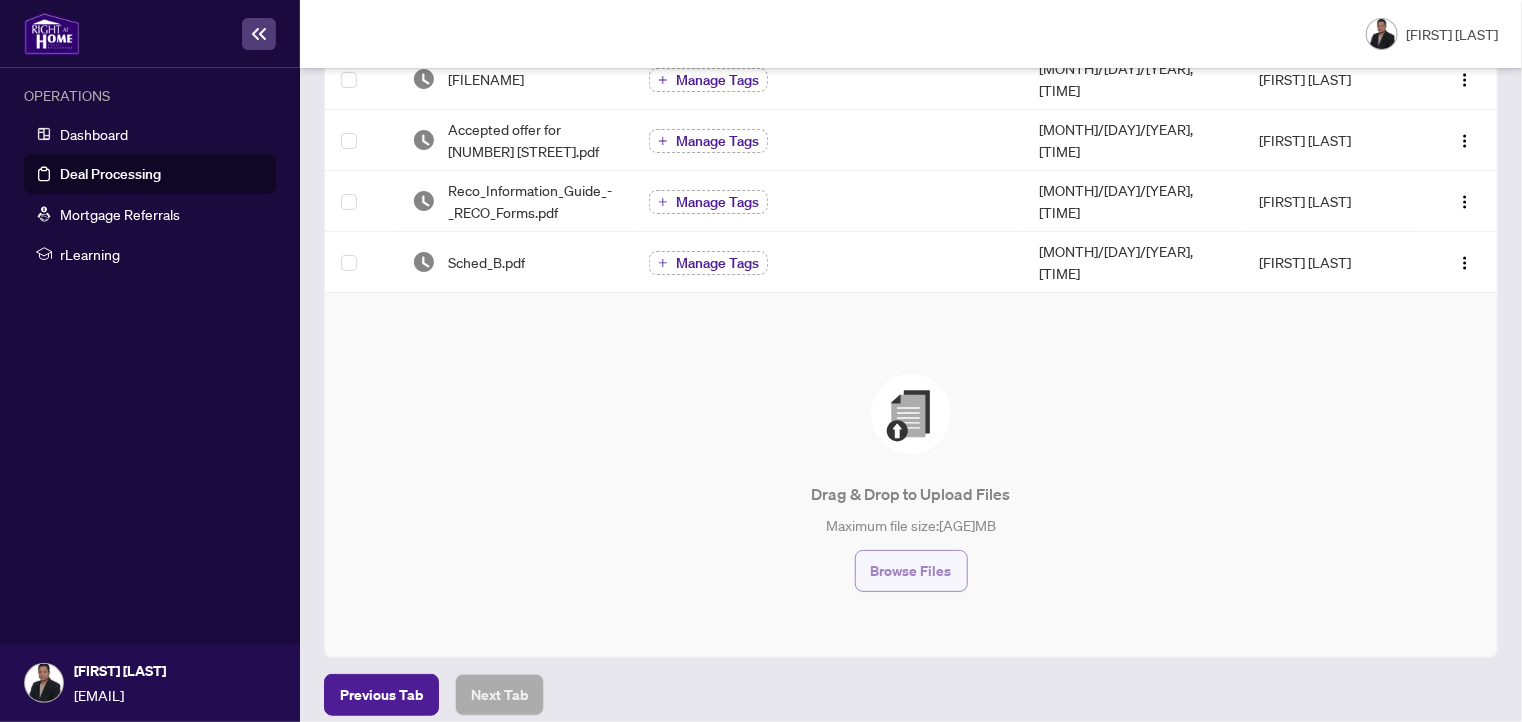 click on "Browse Files" at bounding box center [911, 571] 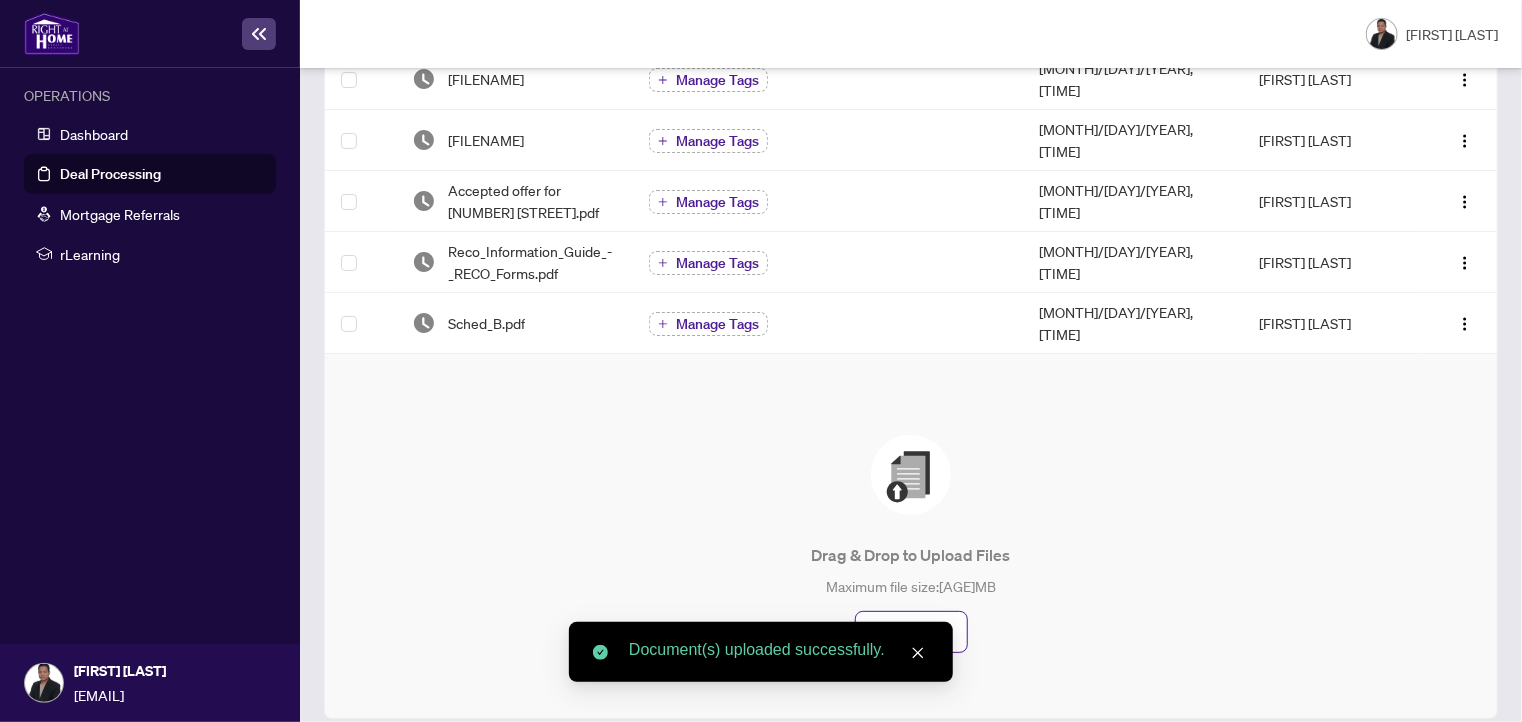 scroll, scrollTop: 0, scrollLeft: 0, axis: both 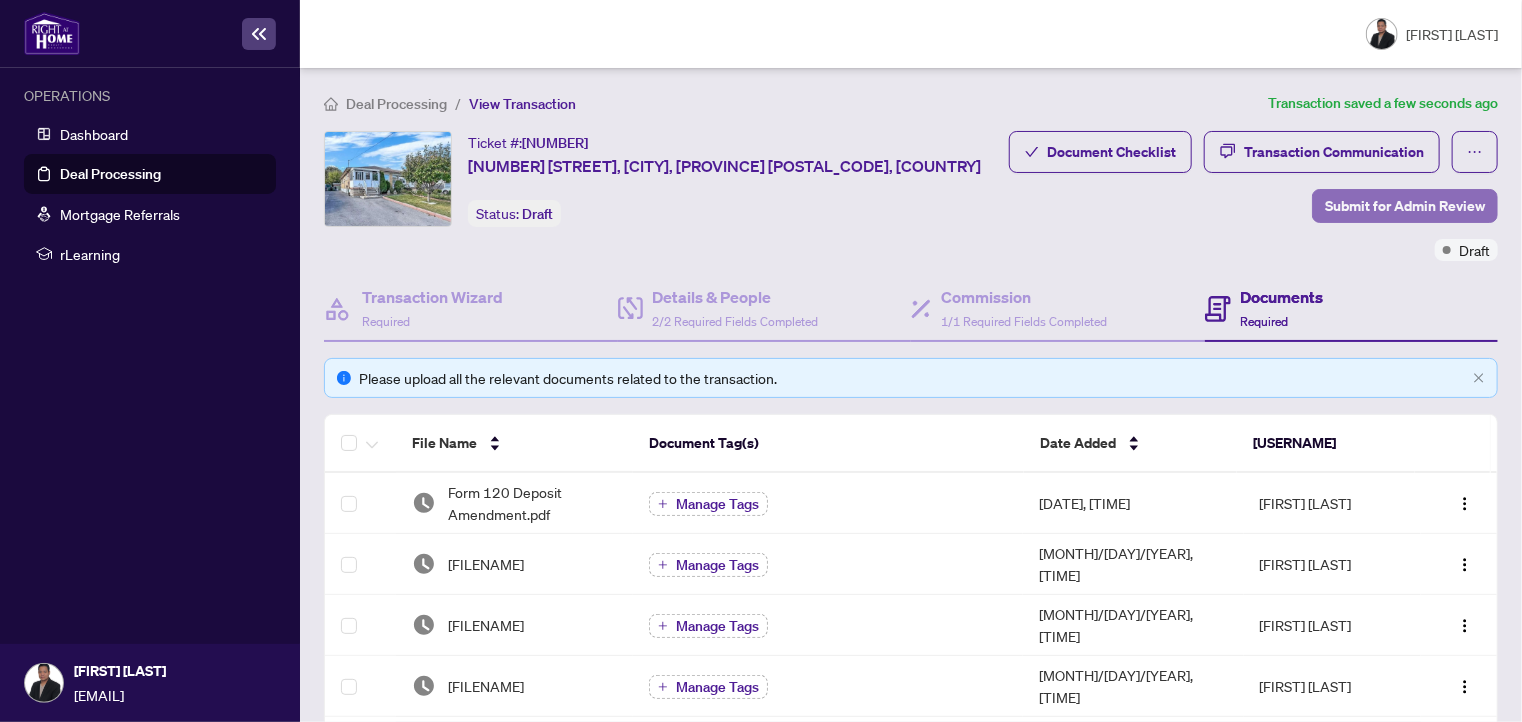 click on "Submit for Admin Review" at bounding box center (1405, 206) 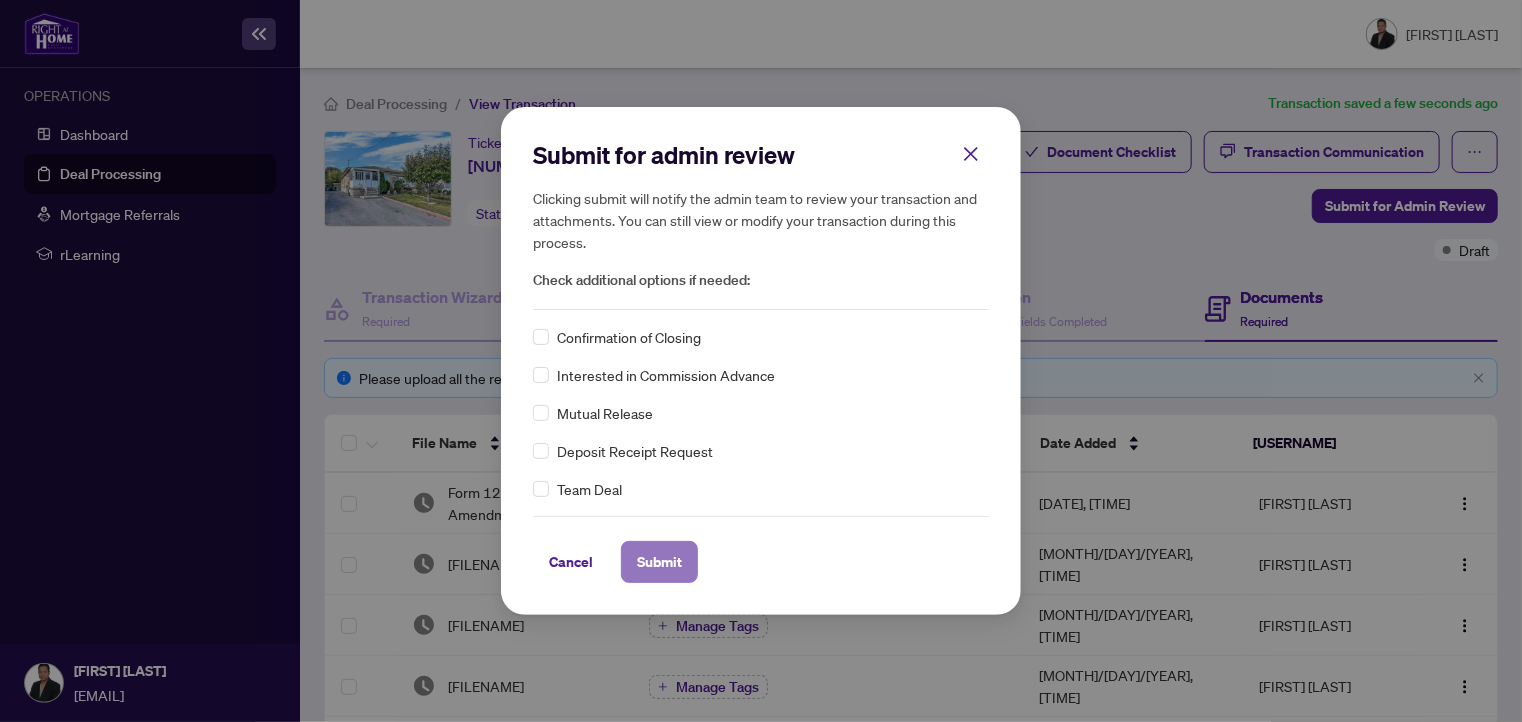 click on "Submit" at bounding box center (659, 562) 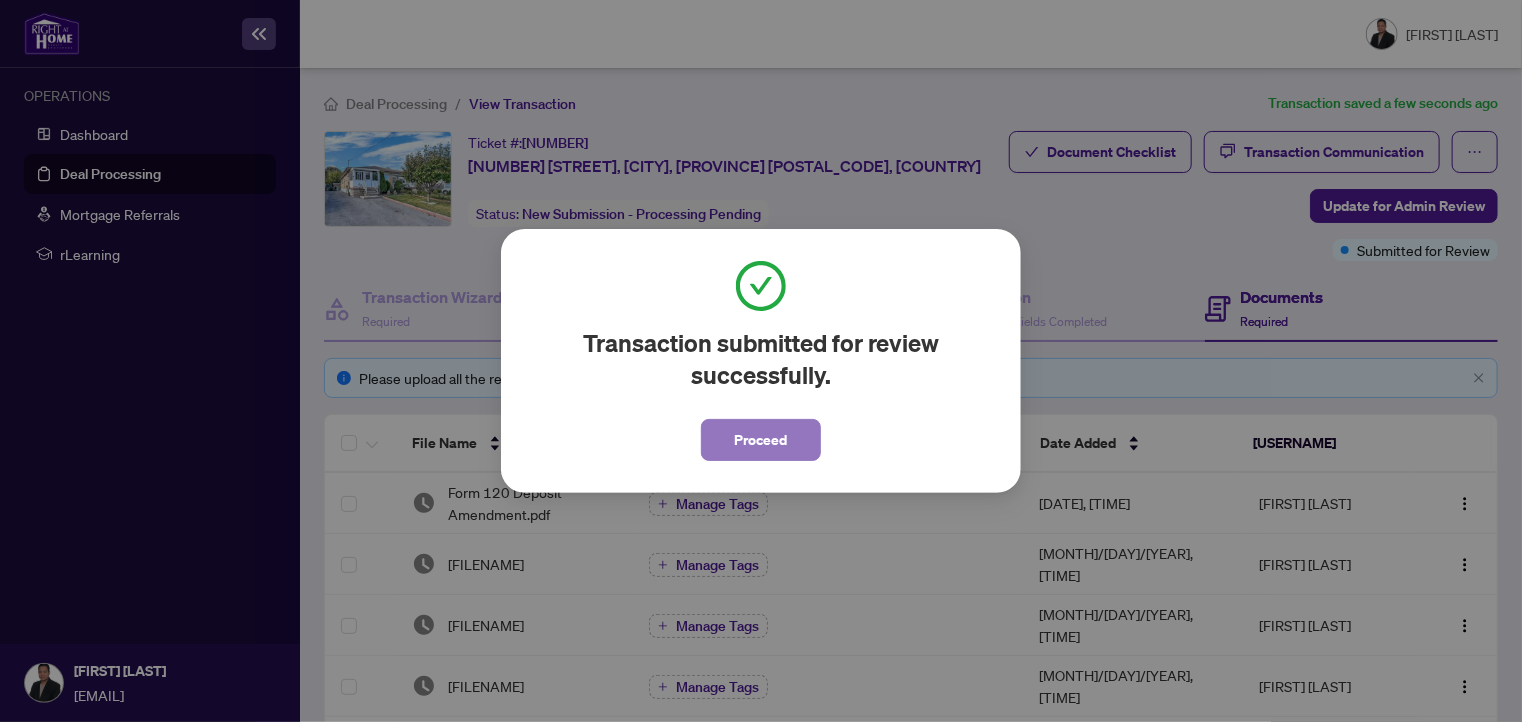click on "Proceed" at bounding box center [761, 440] 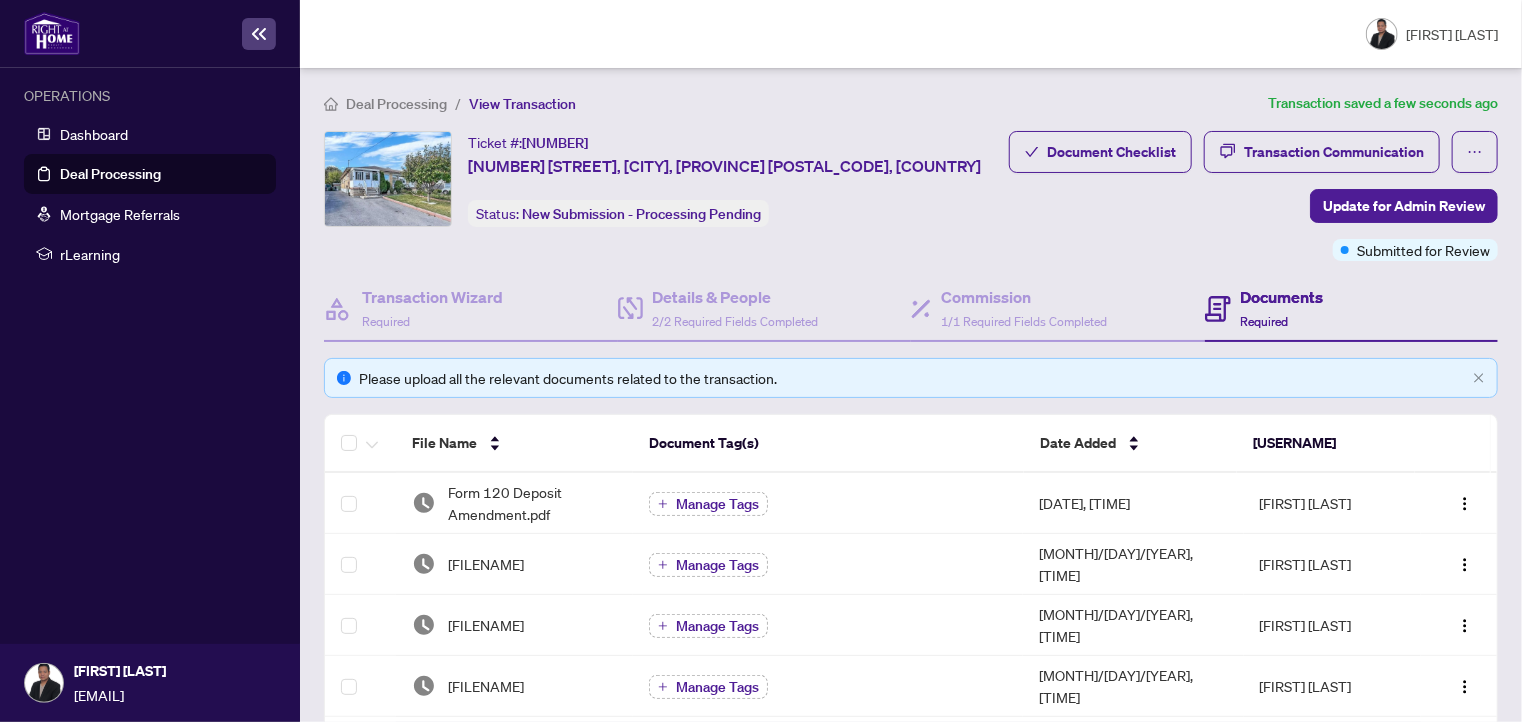 click on "Deal Processing" at bounding box center [396, 104] 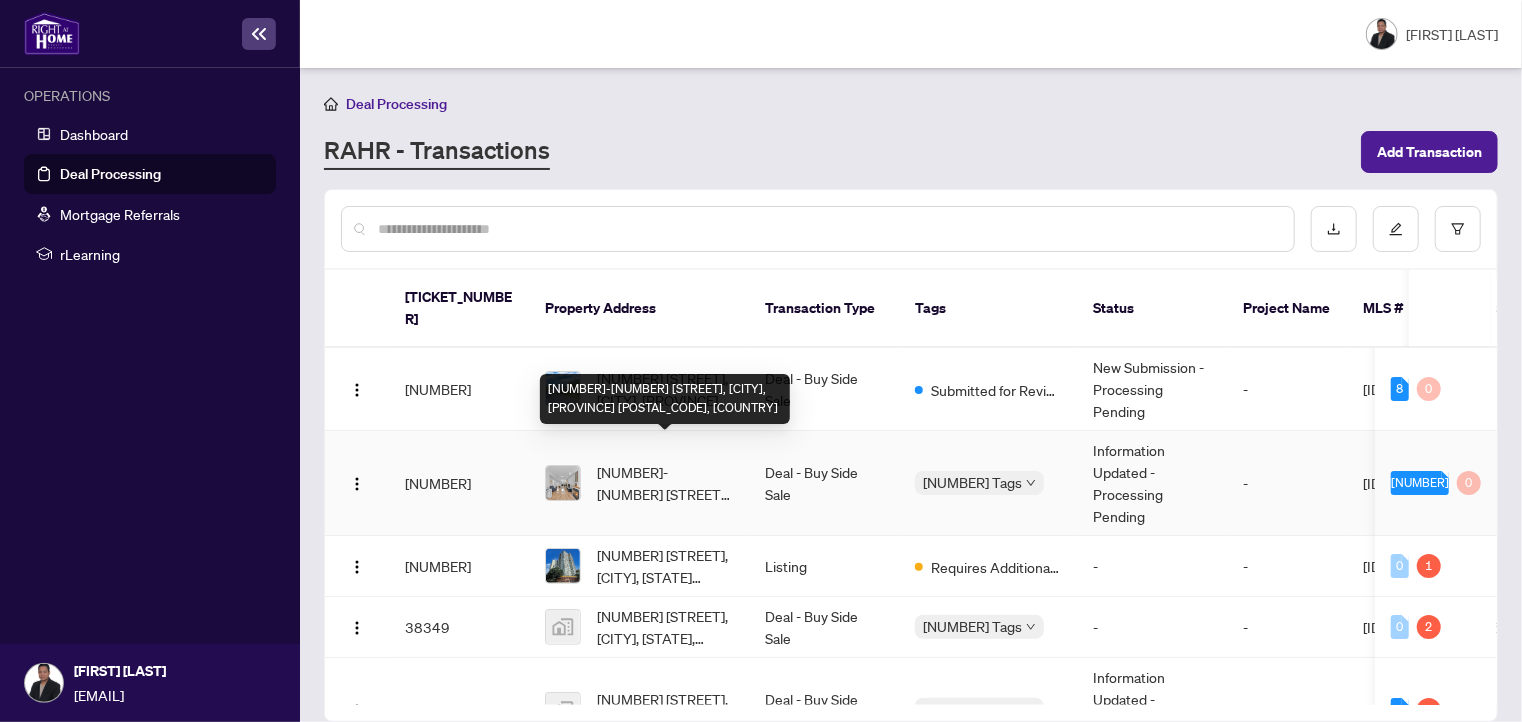 click on "[NUMBER]-[NUMBER] [STREET], [CITY], [PROVINCE] [POSTAL_CODE], [COUNTRY]" at bounding box center [665, 483] 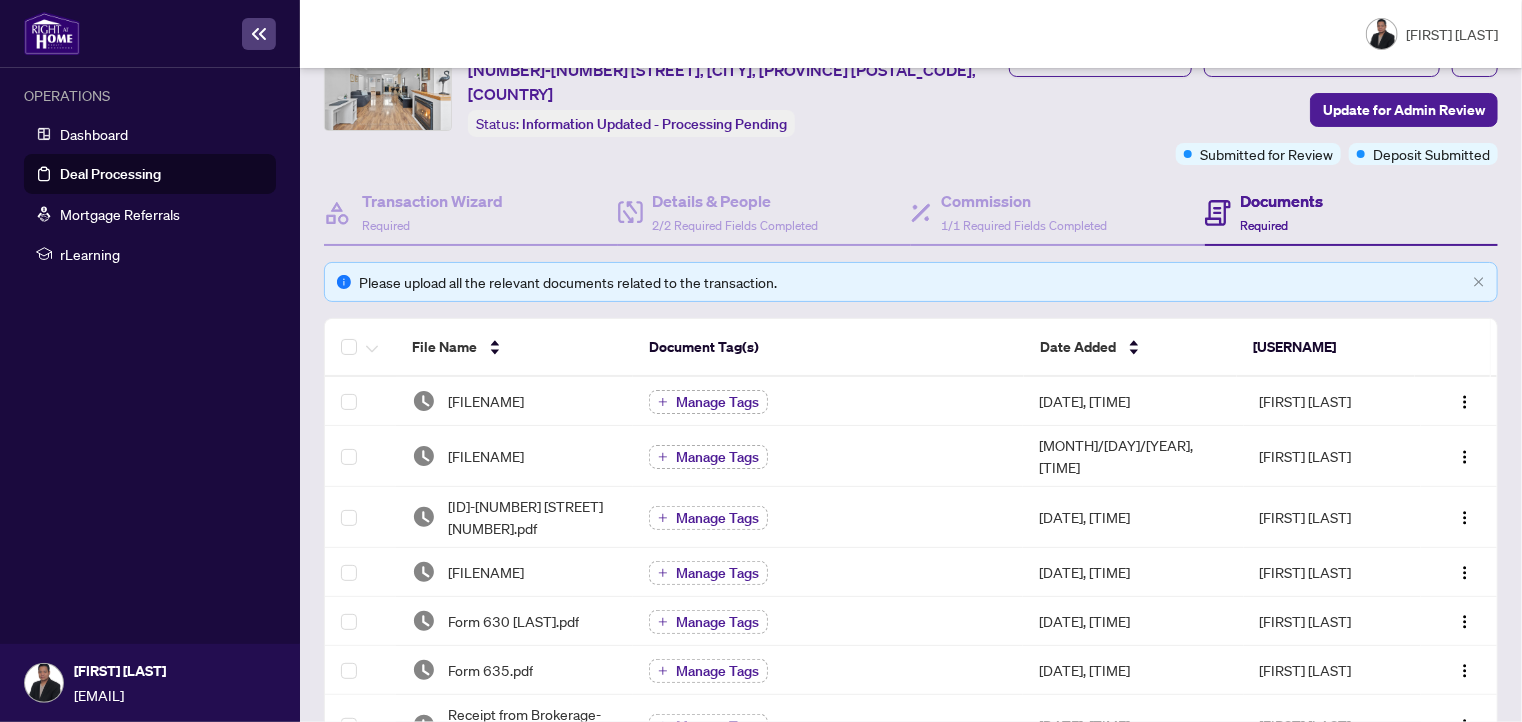 scroll, scrollTop: 0, scrollLeft: 0, axis: both 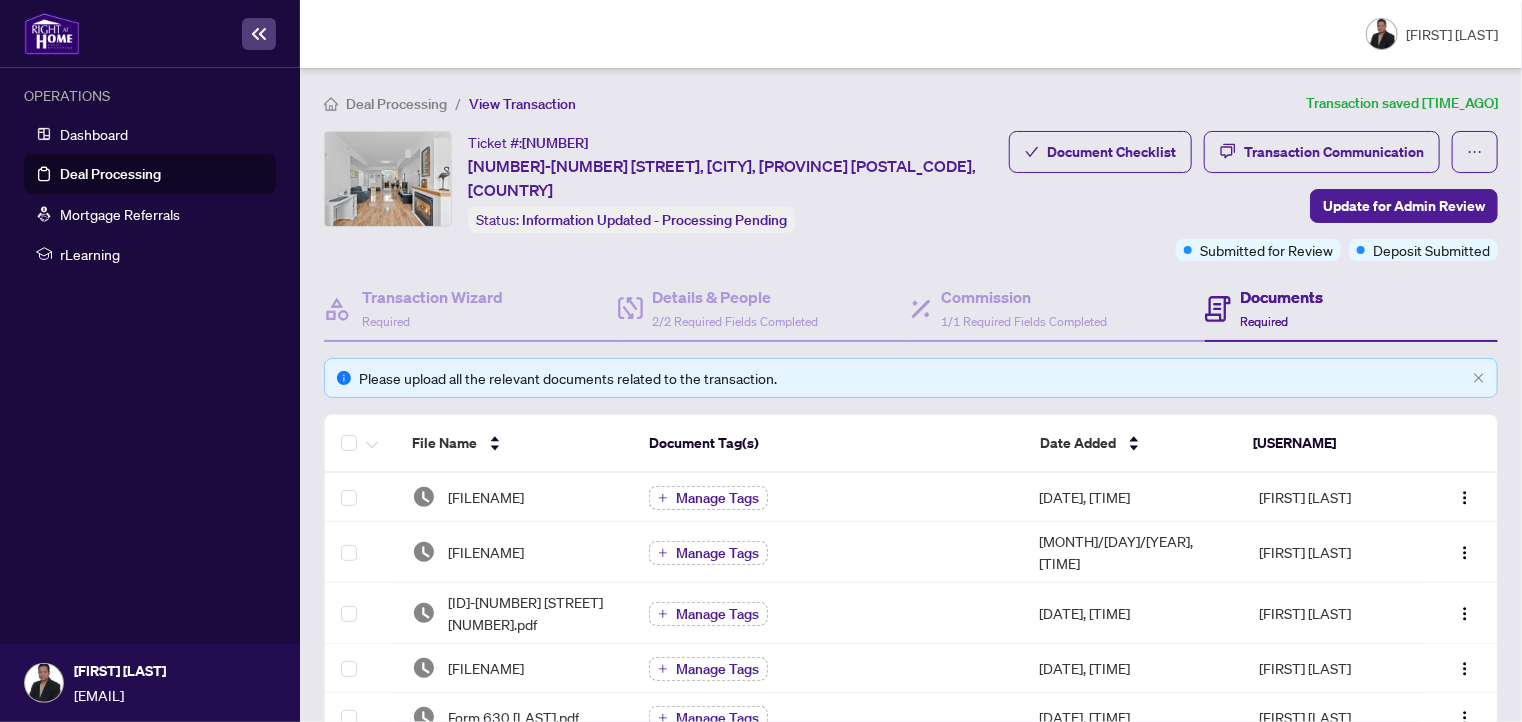 click on "Deal Processing" at bounding box center [396, 104] 